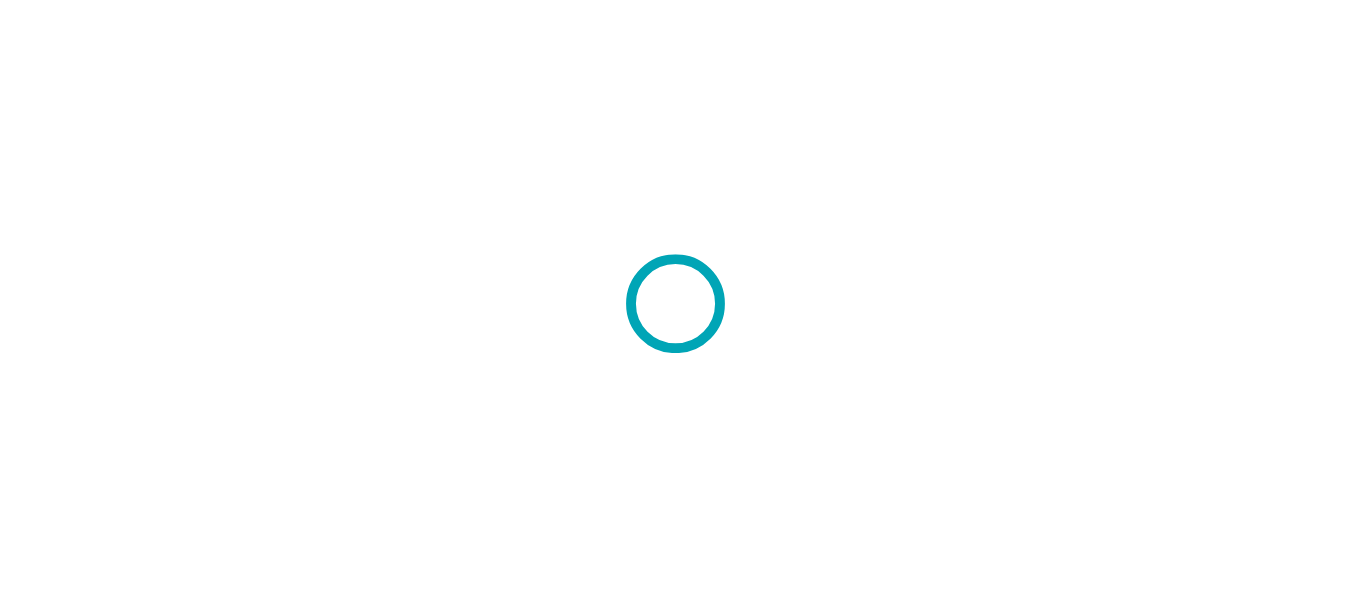 scroll, scrollTop: 0, scrollLeft: 0, axis: both 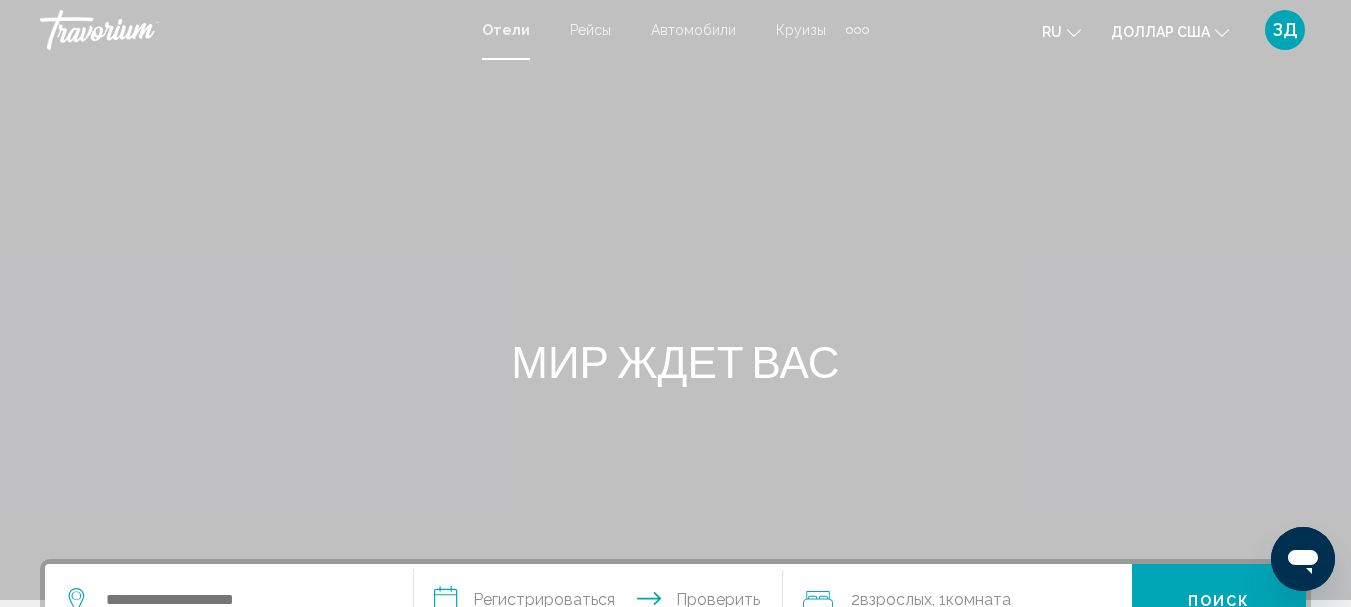 click 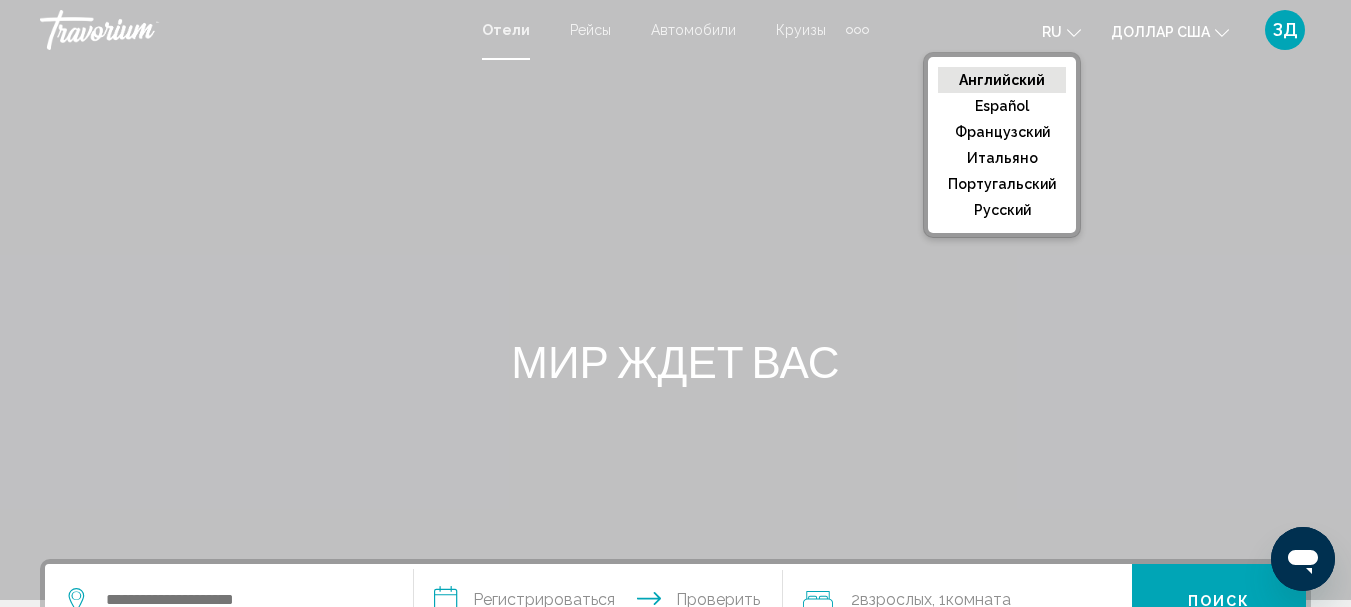 click at bounding box center (675, 300) 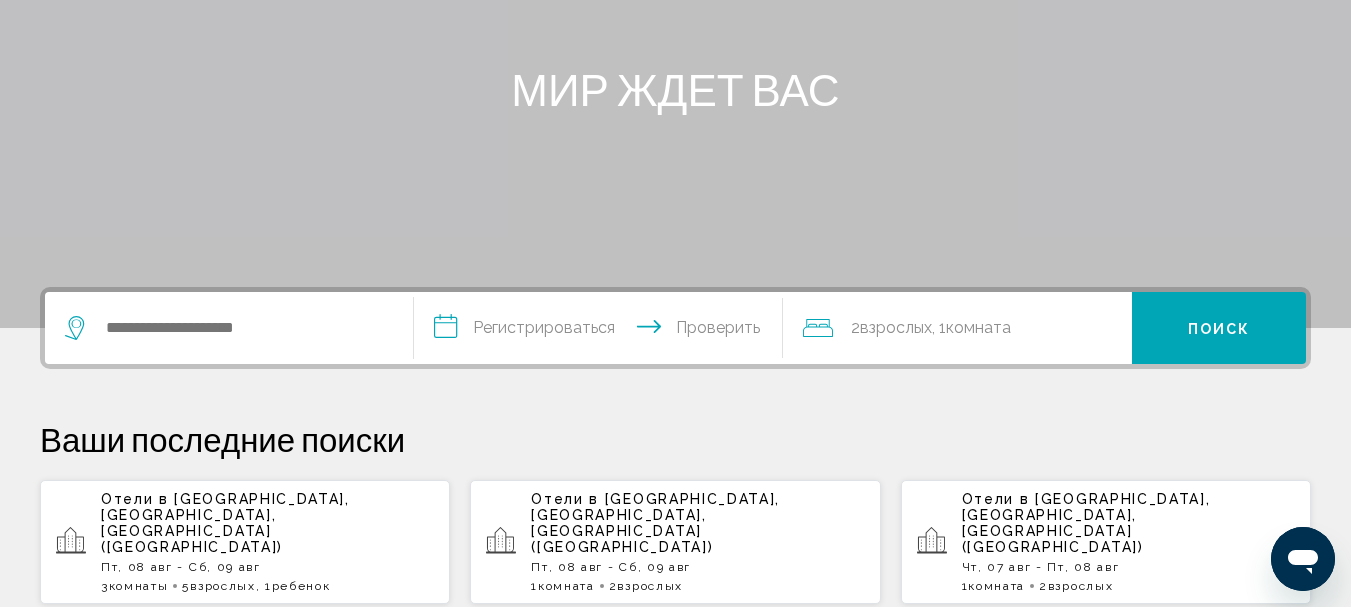 scroll, scrollTop: 300, scrollLeft: 0, axis: vertical 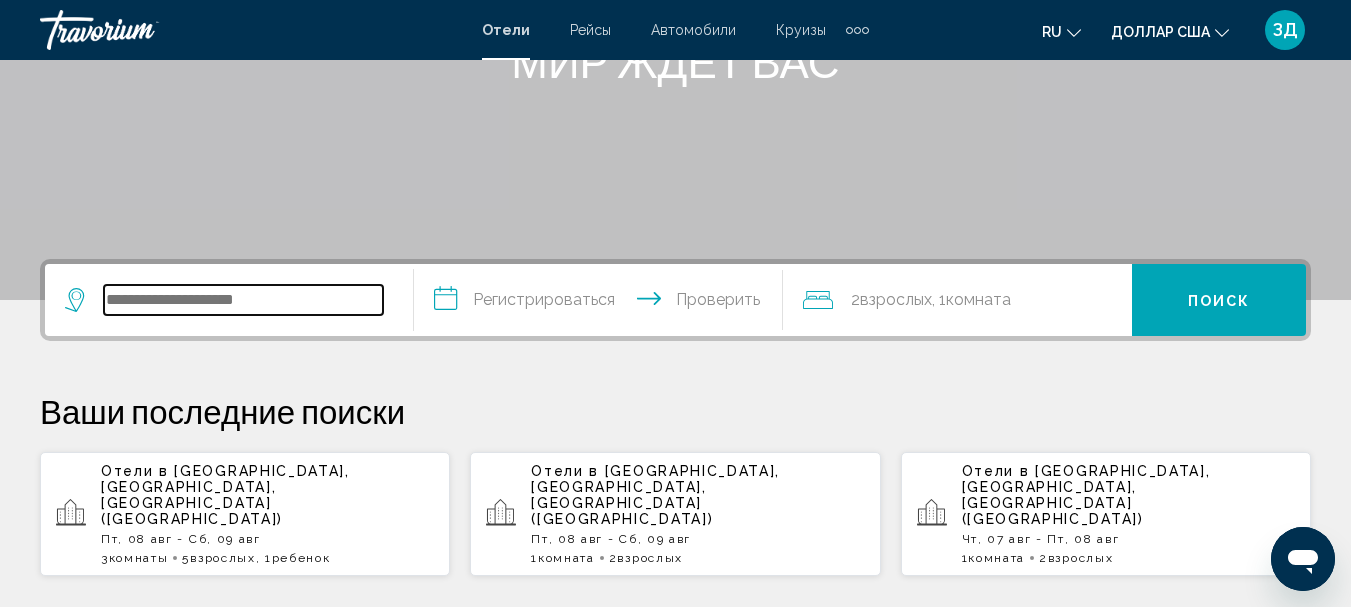 click at bounding box center [243, 300] 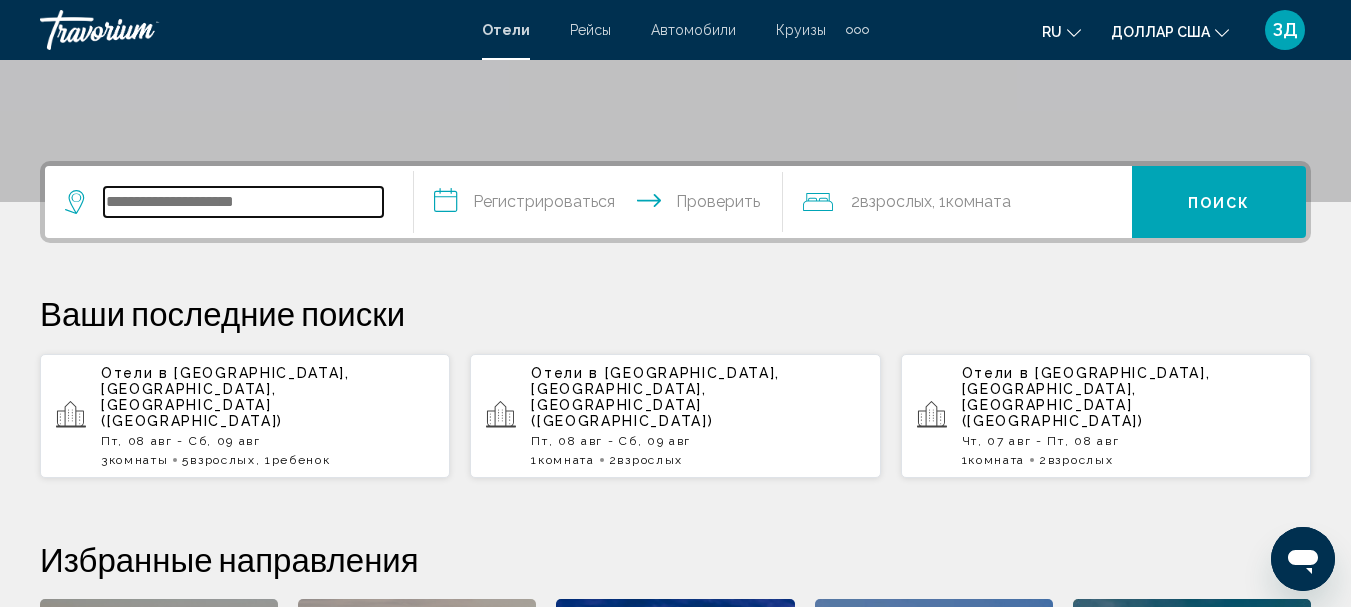 scroll, scrollTop: 494, scrollLeft: 0, axis: vertical 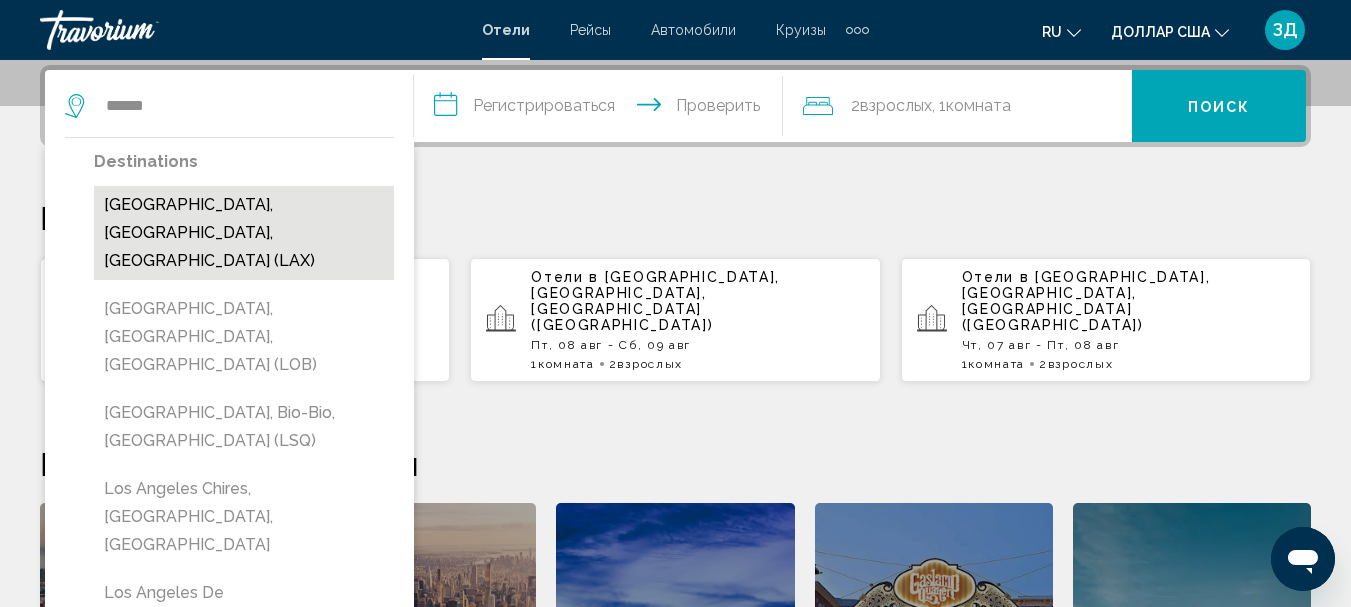click on "[GEOGRAPHIC_DATA], [GEOGRAPHIC_DATA], [GEOGRAPHIC_DATA] (LAX)" at bounding box center (244, 233) 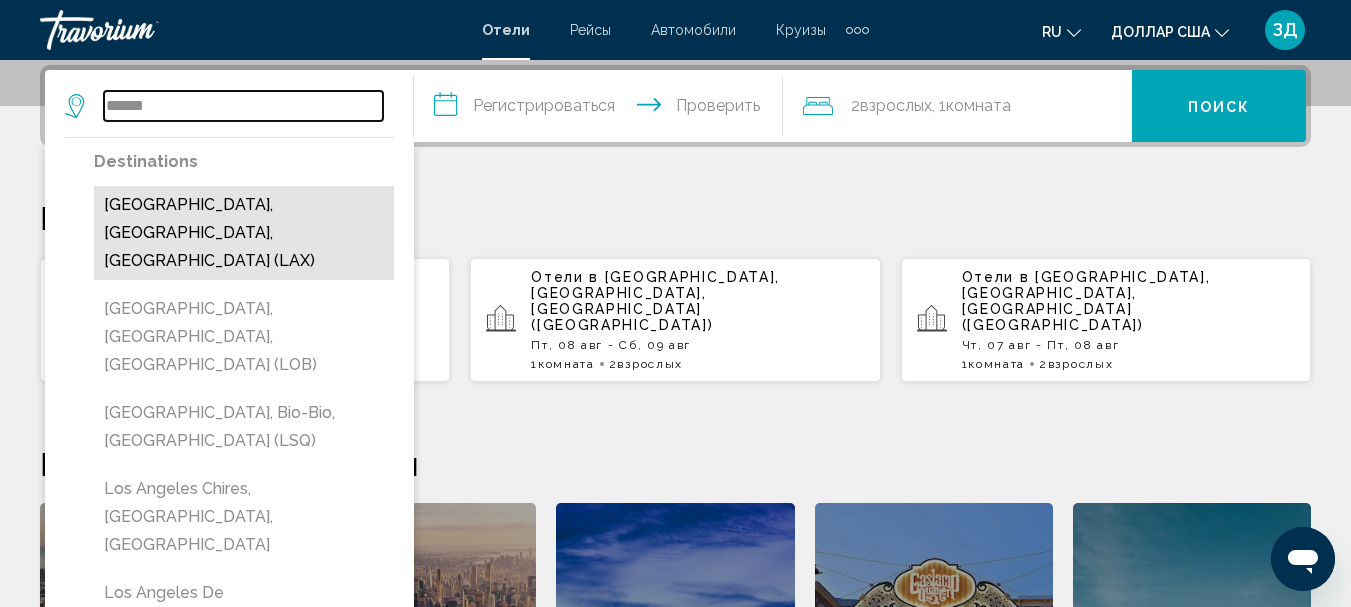 type on "**********" 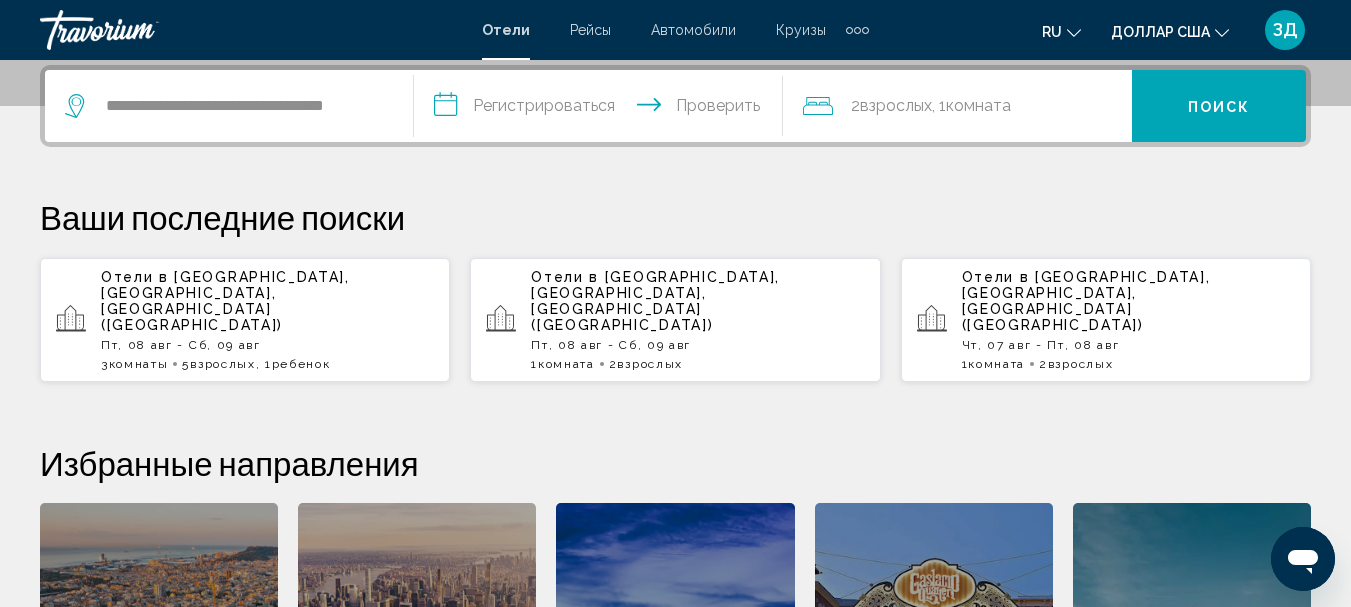 click on "**********" at bounding box center [602, 109] 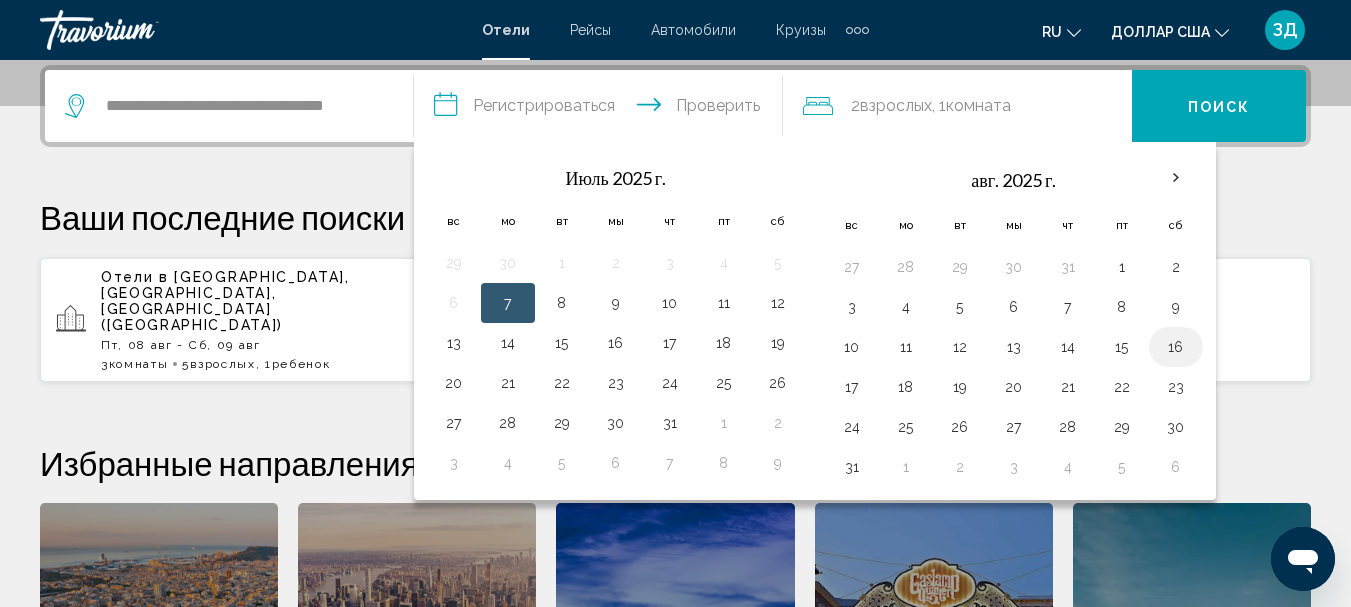 click on "16" at bounding box center (1176, 347) 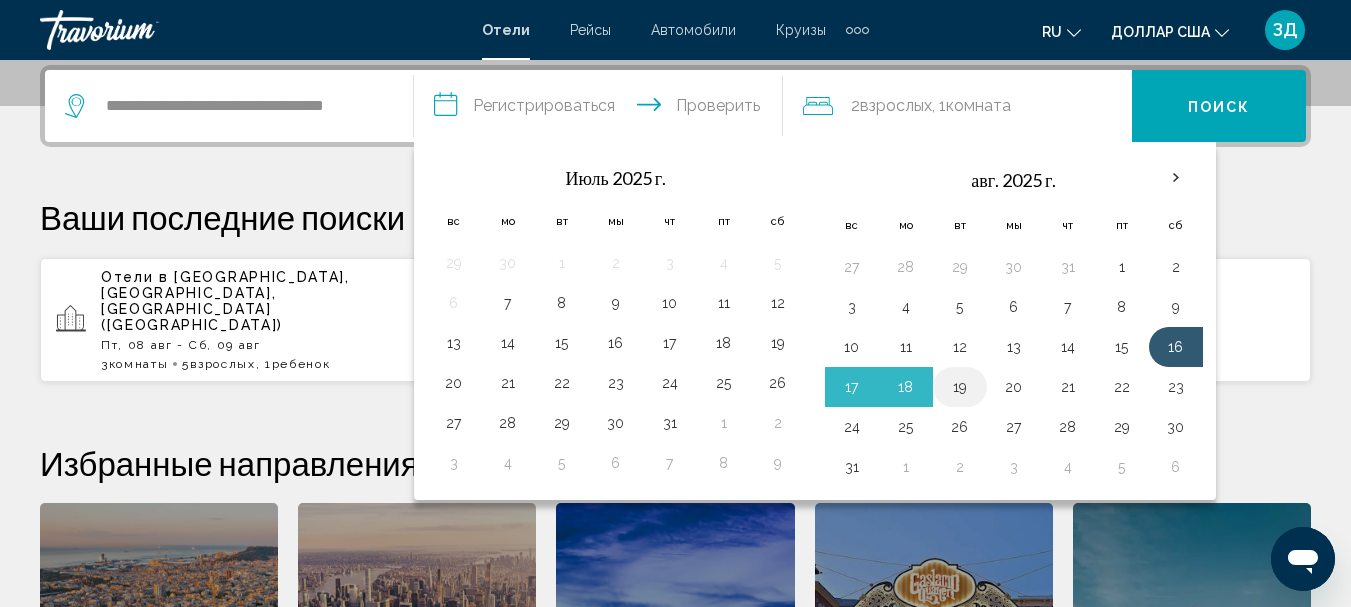click on "19" at bounding box center (960, 387) 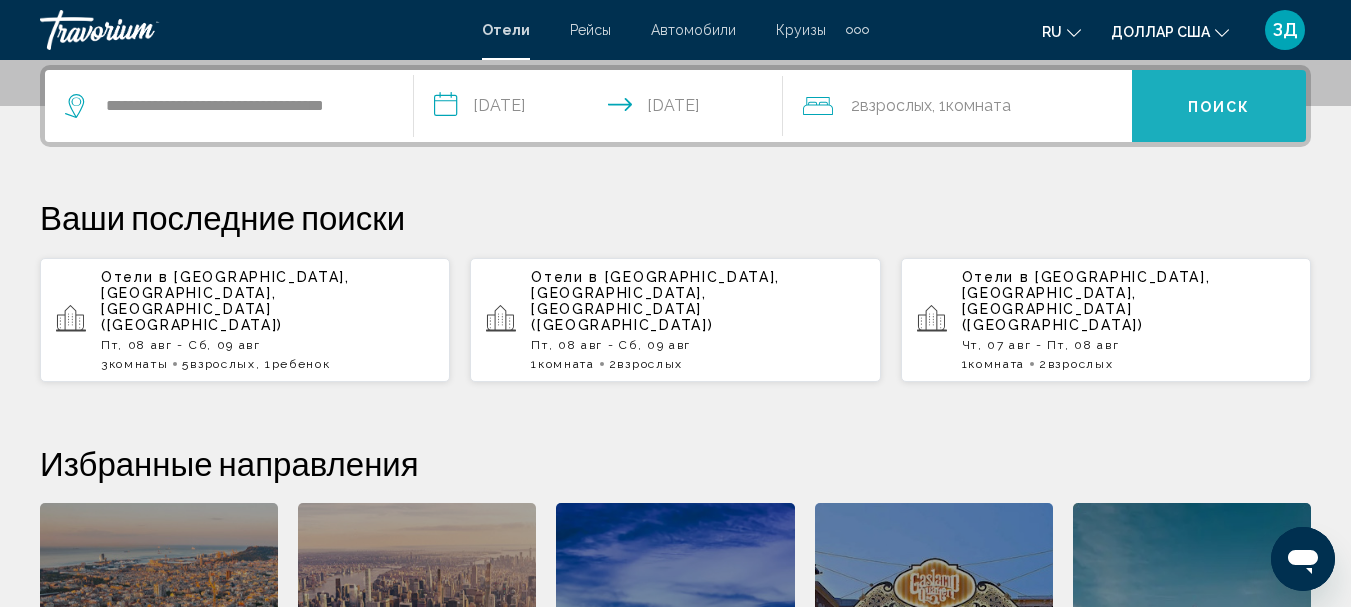 click on "Поиск" at bounding box center [1219, 107] 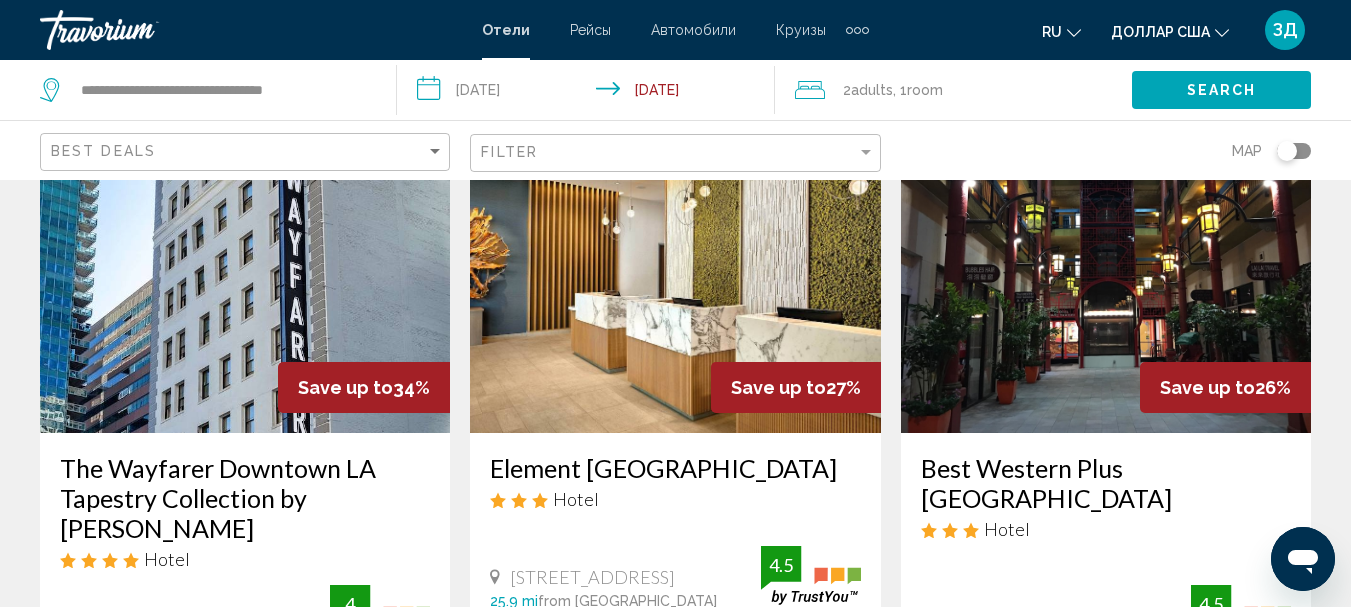 scroll, scrollTop: 0, scrollLeft: 0, axis: both 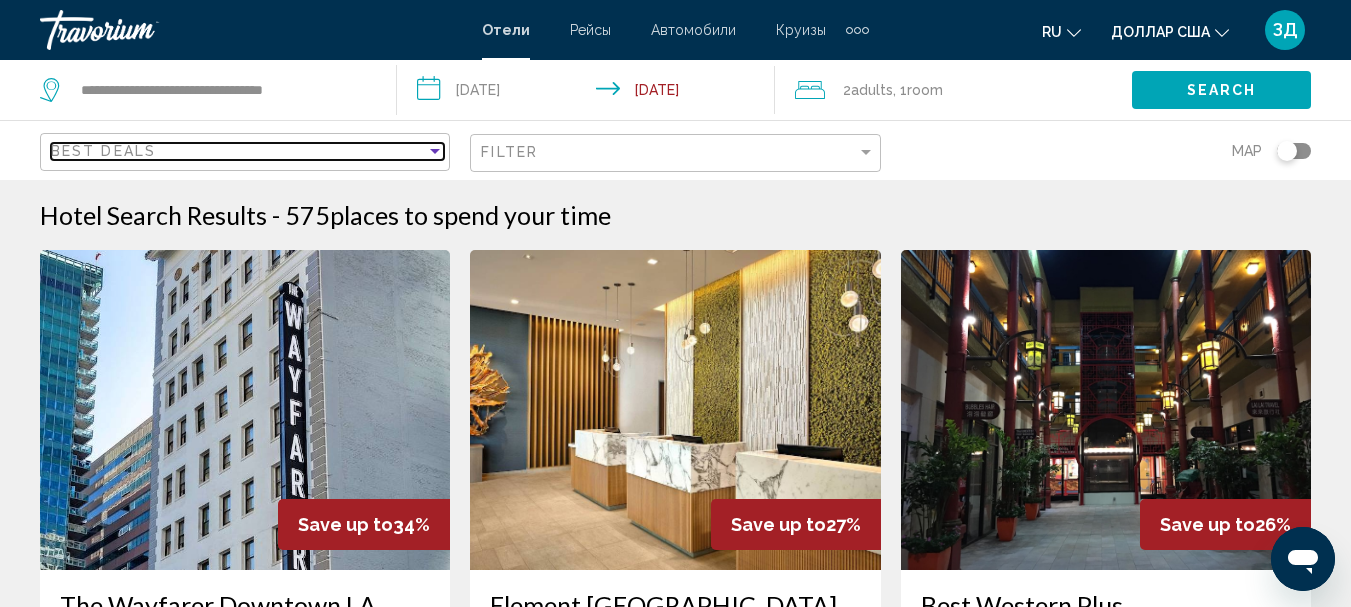 click on "Best Deals" at bounding box center [238, 151] 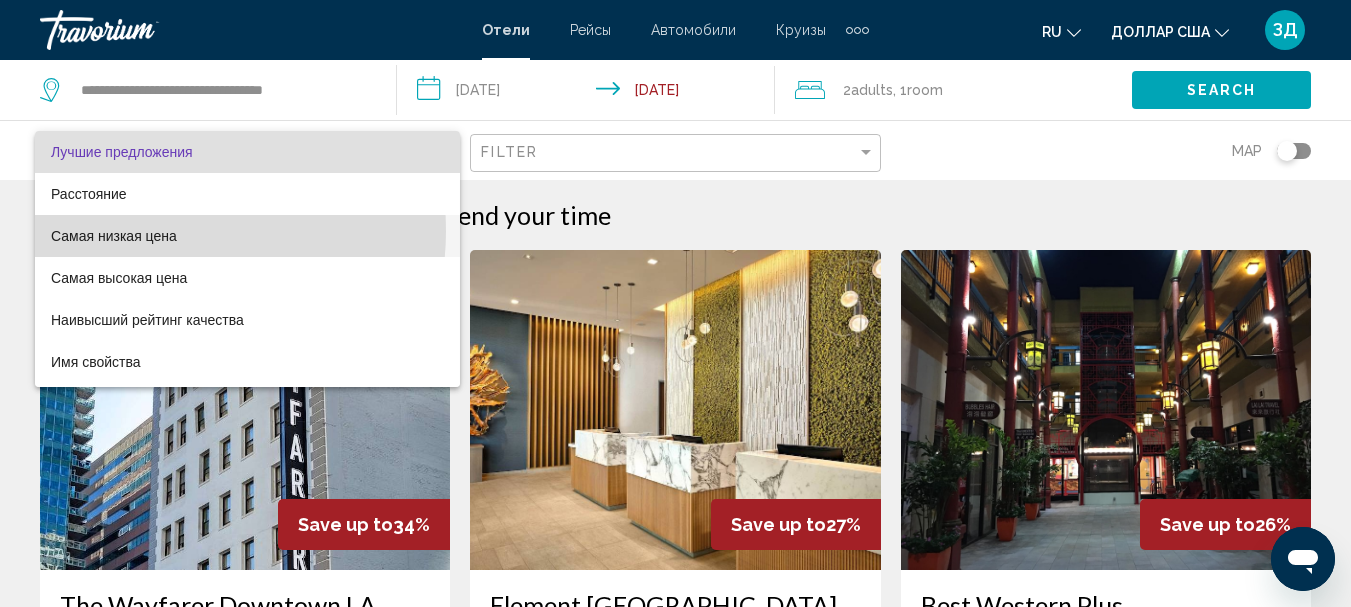 click on "Самая низкая цена" at bounding box center [114, 236] 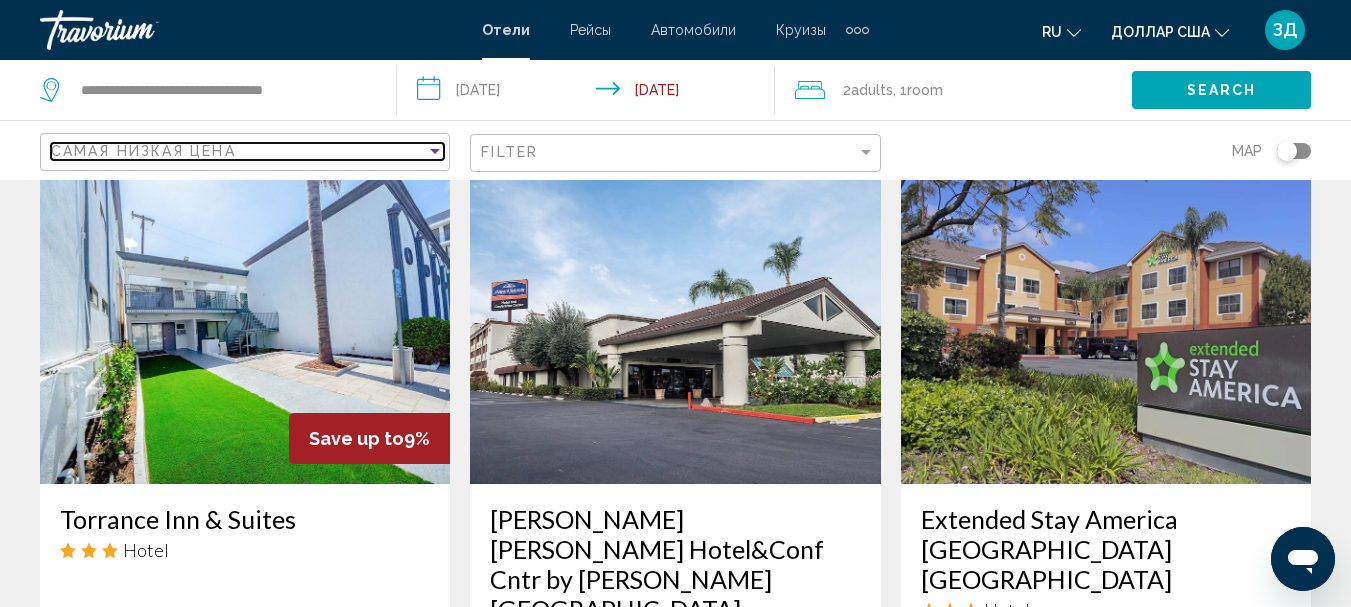 scroll, scrollTop: 900, scrollLeft: 0, axis: vertical 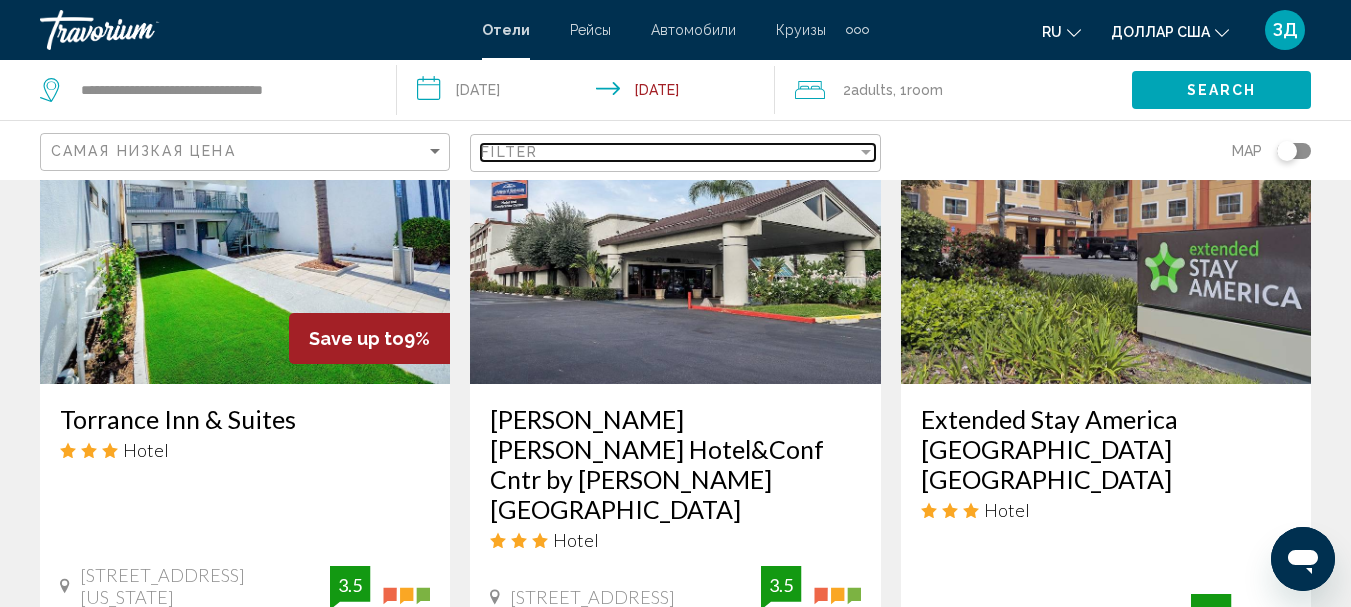 click on "Filter" at bounding box center (668, 152) 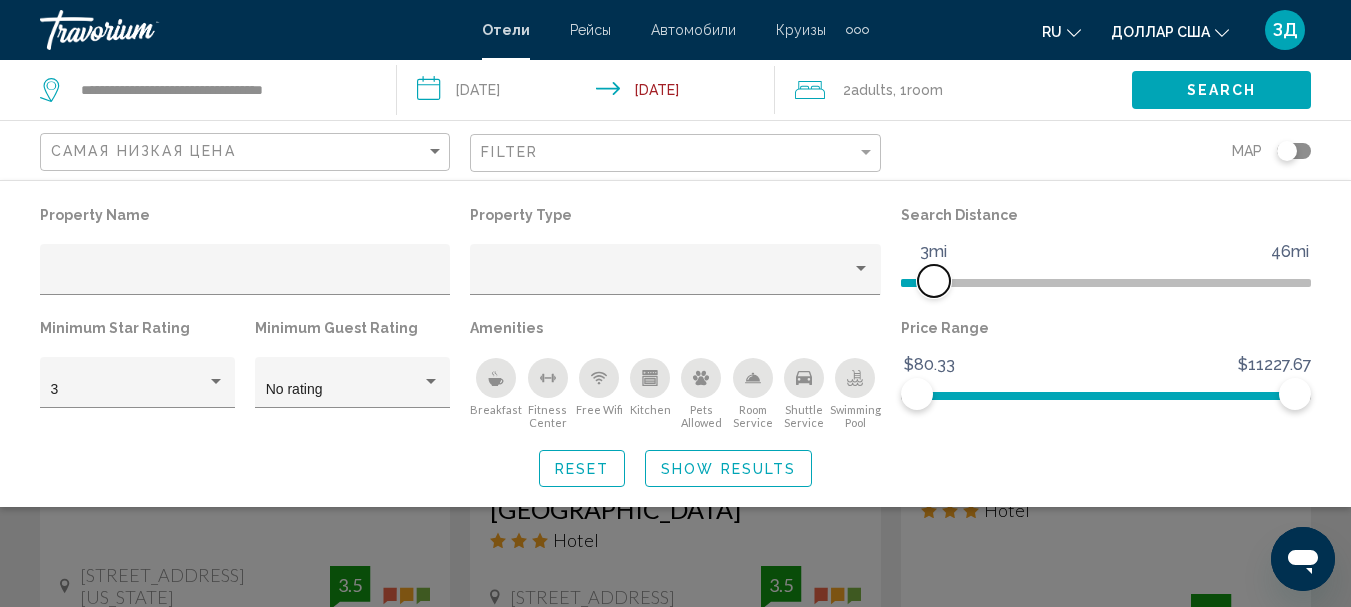 drag, startPoint x: 1167, startPoint y: 276, endPoint x: 931, endPoint y: 307, distance: 238.02731 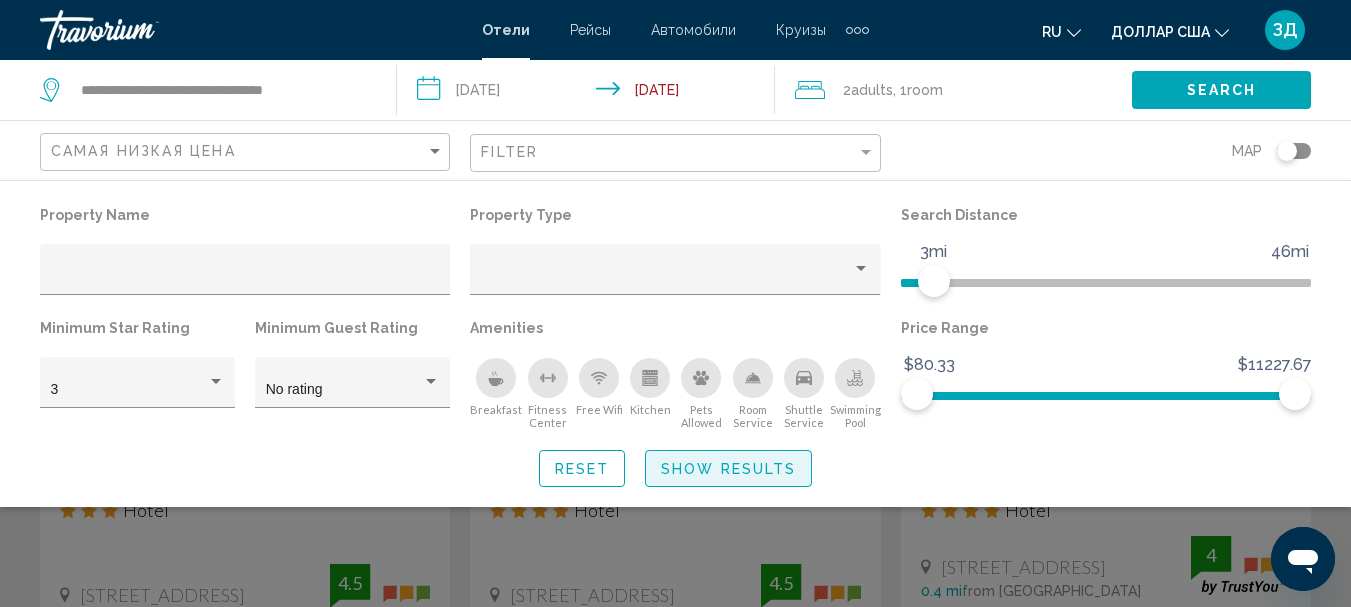 click on "Show Results" 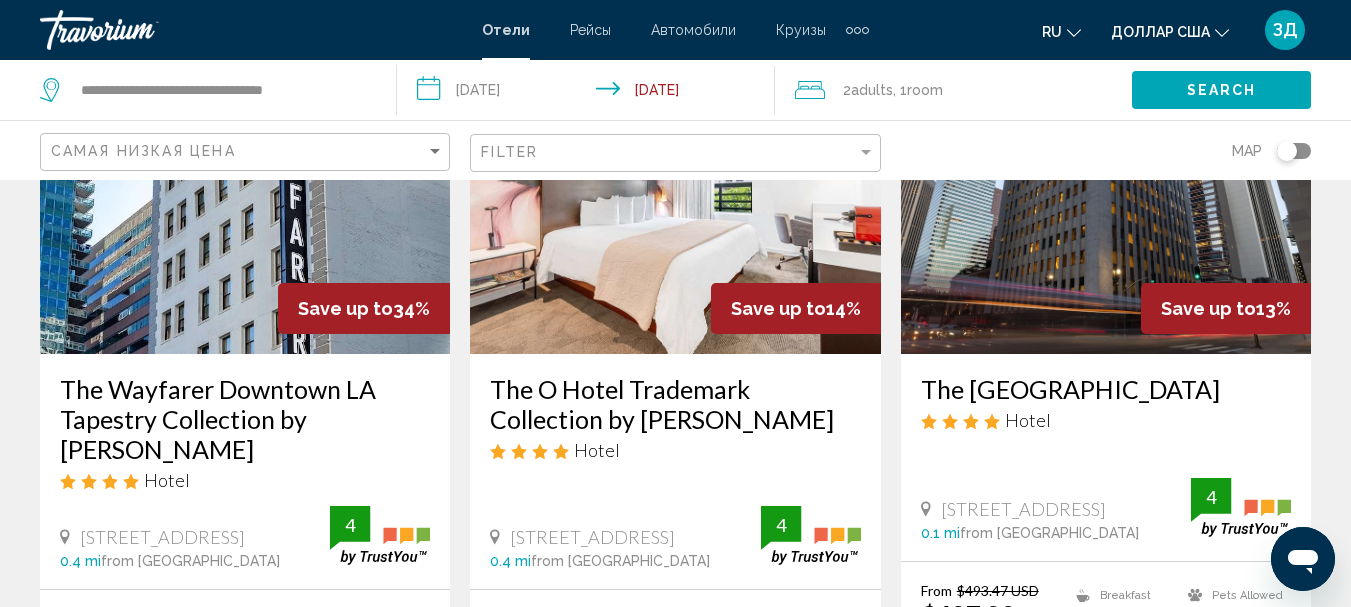 scroll, scrollTop: 0, scrollLeft: 0, axis: both 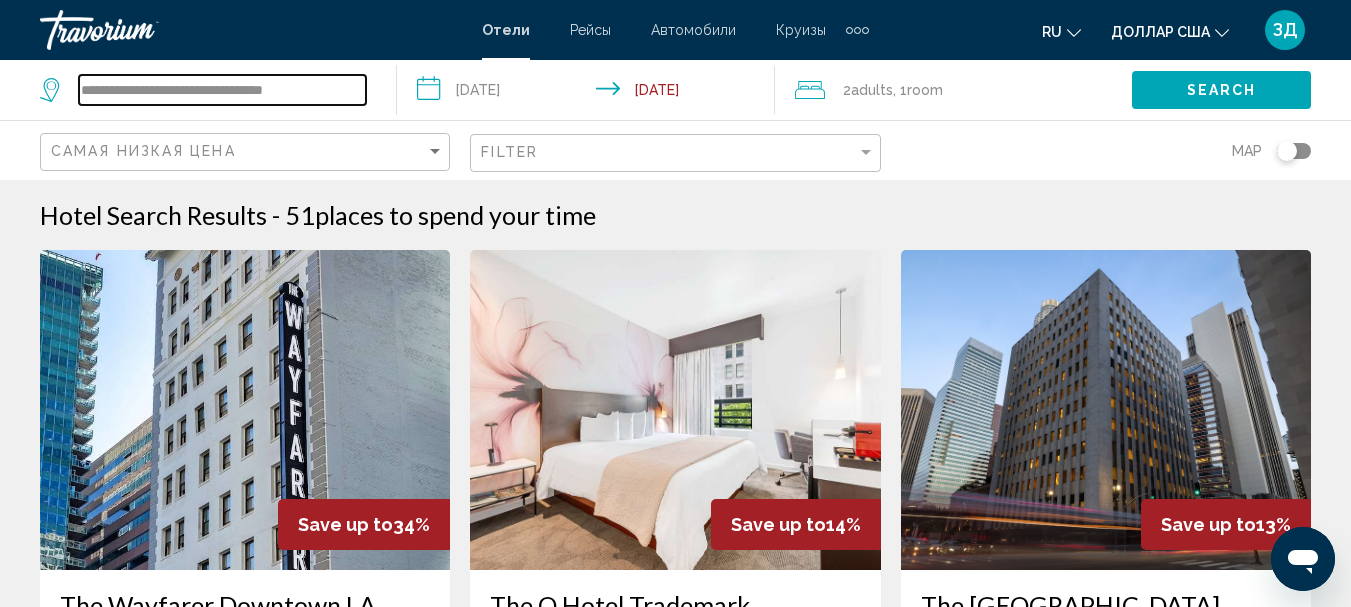 click on "**********" at bounding box center (222, 90) 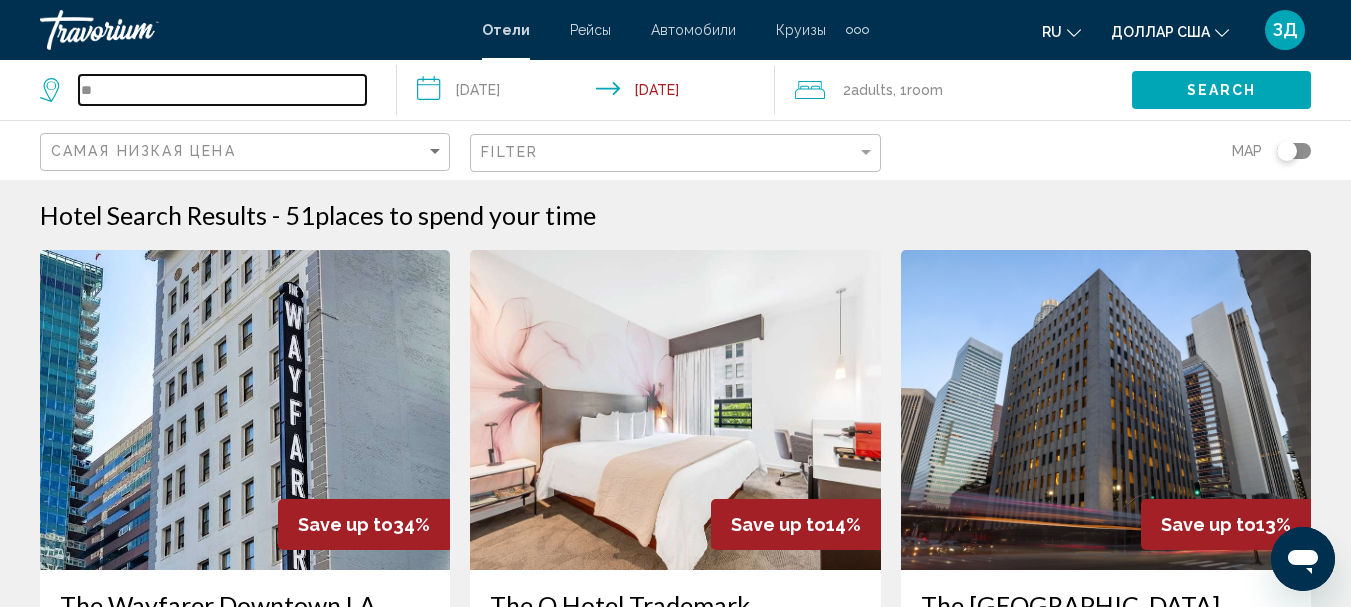 type on "*" 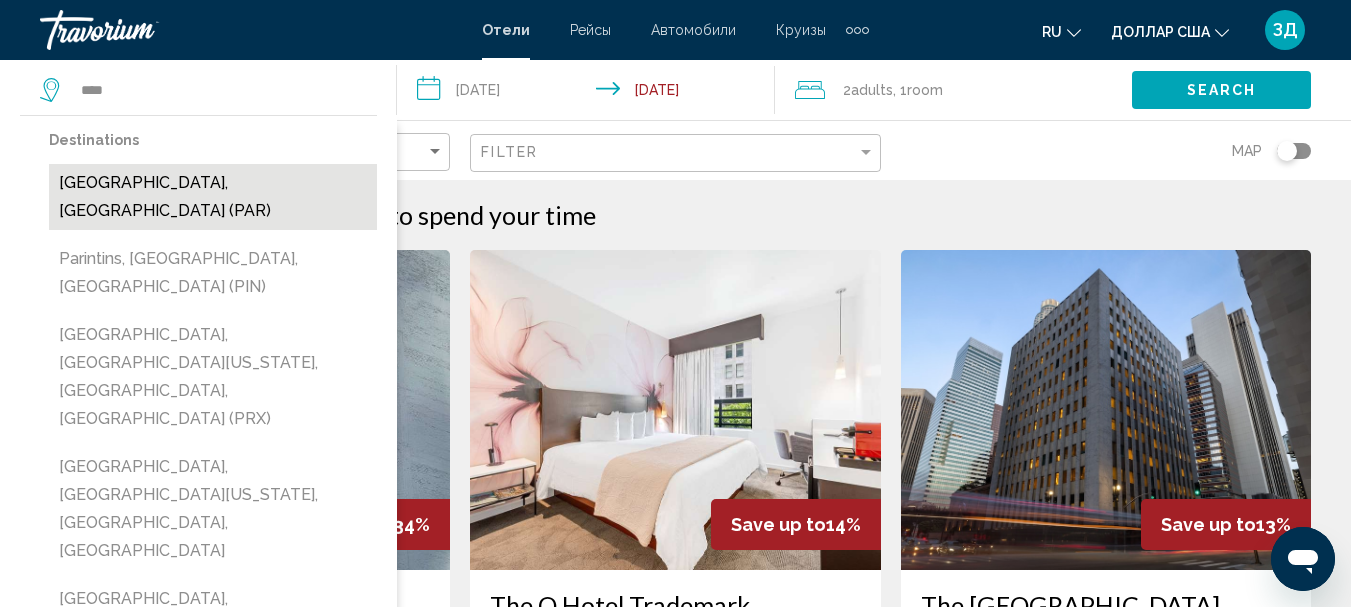 click on "[GEOGRAPHIC_DATA], [GEOGRAPHIC_DATA] (PAR)" at bounding box center (213, 197) 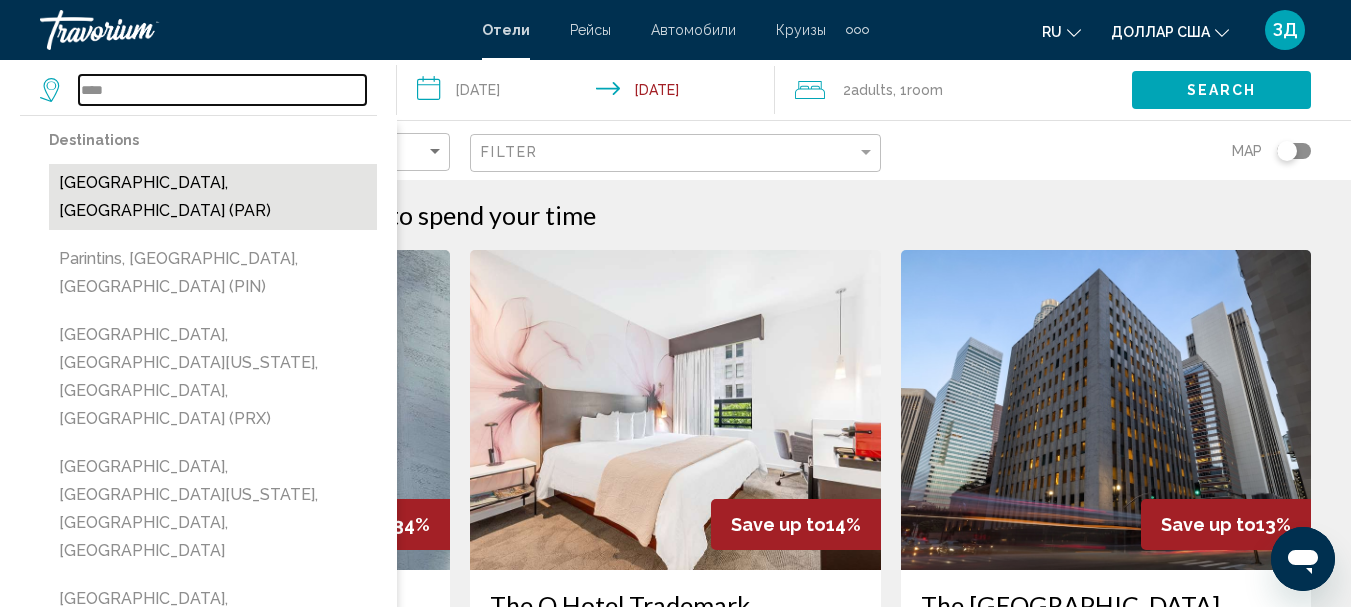 type on "**********" 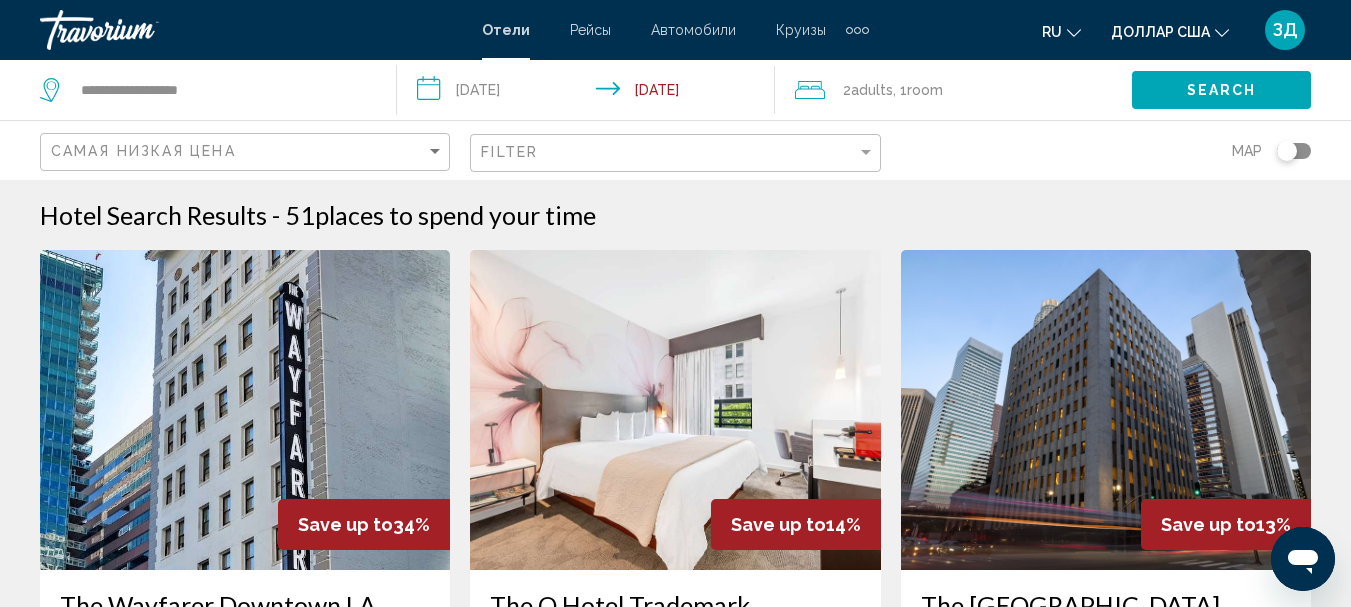 click on "**********" at bounding box center (589, 93) 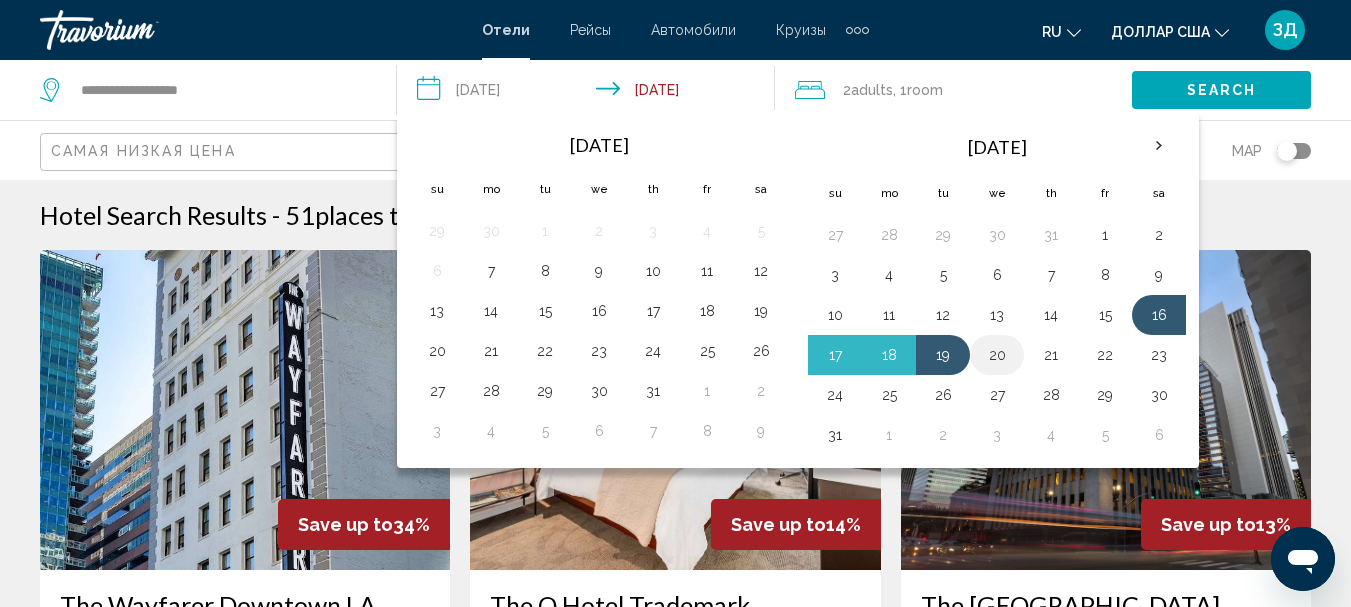click on "20" at bounding box center (997, 355) 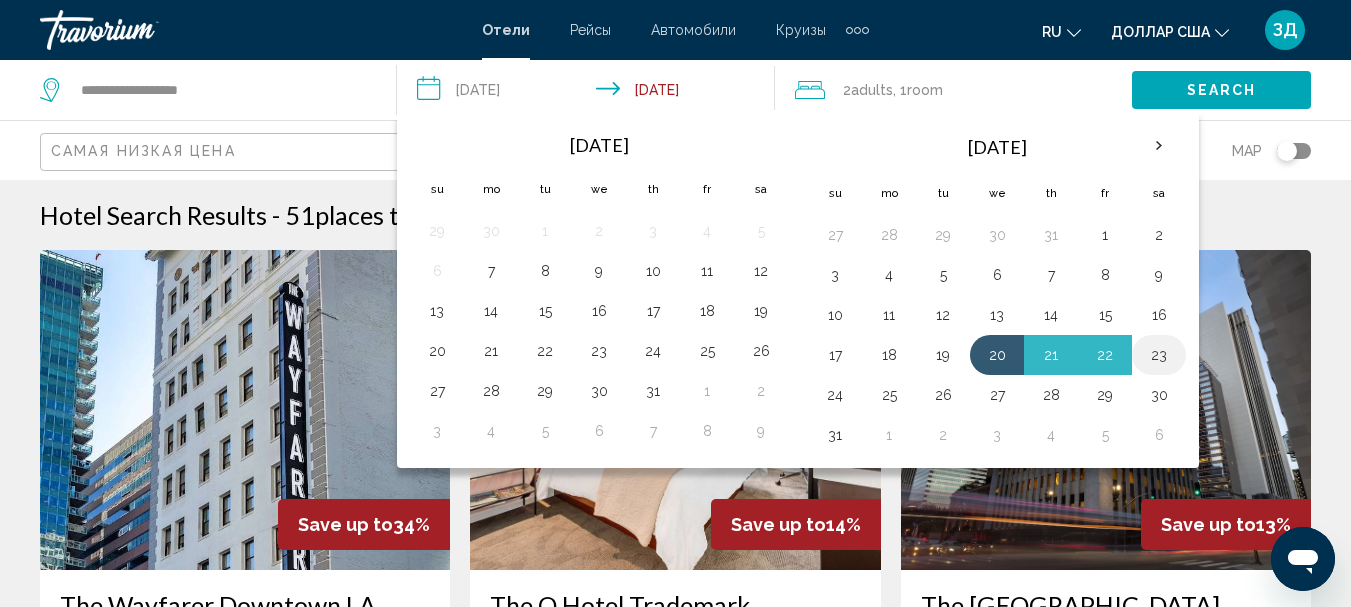 click on "23" at bounding box center (1159, 355) 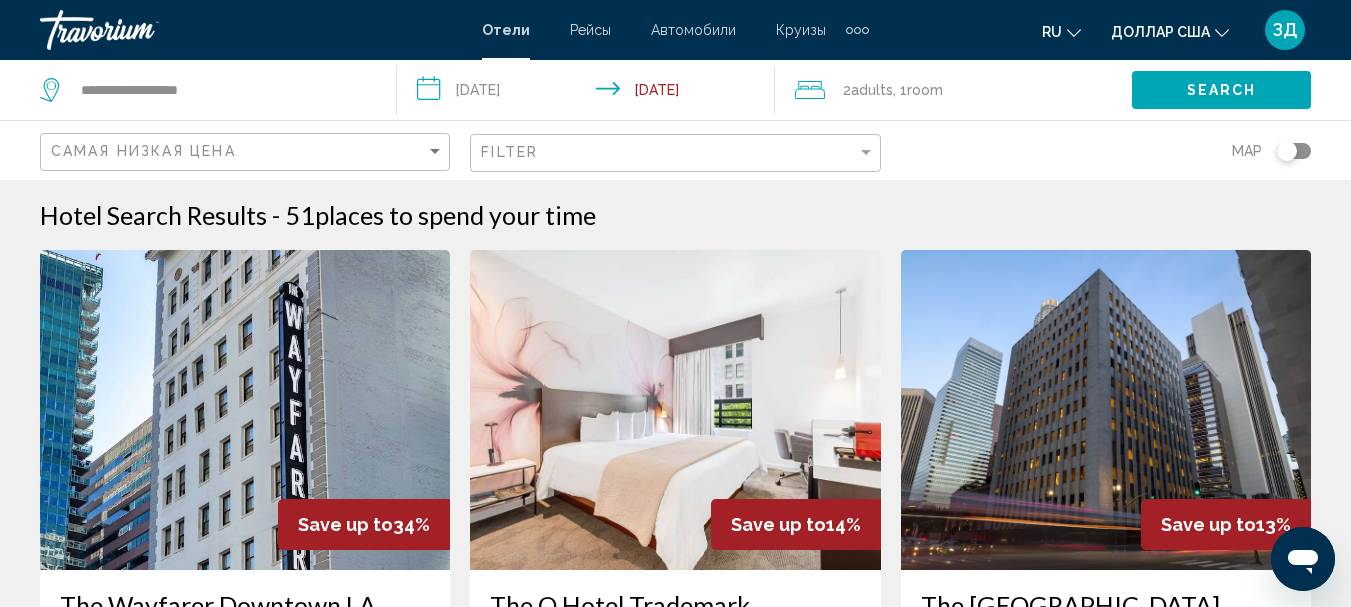 click on "Search" 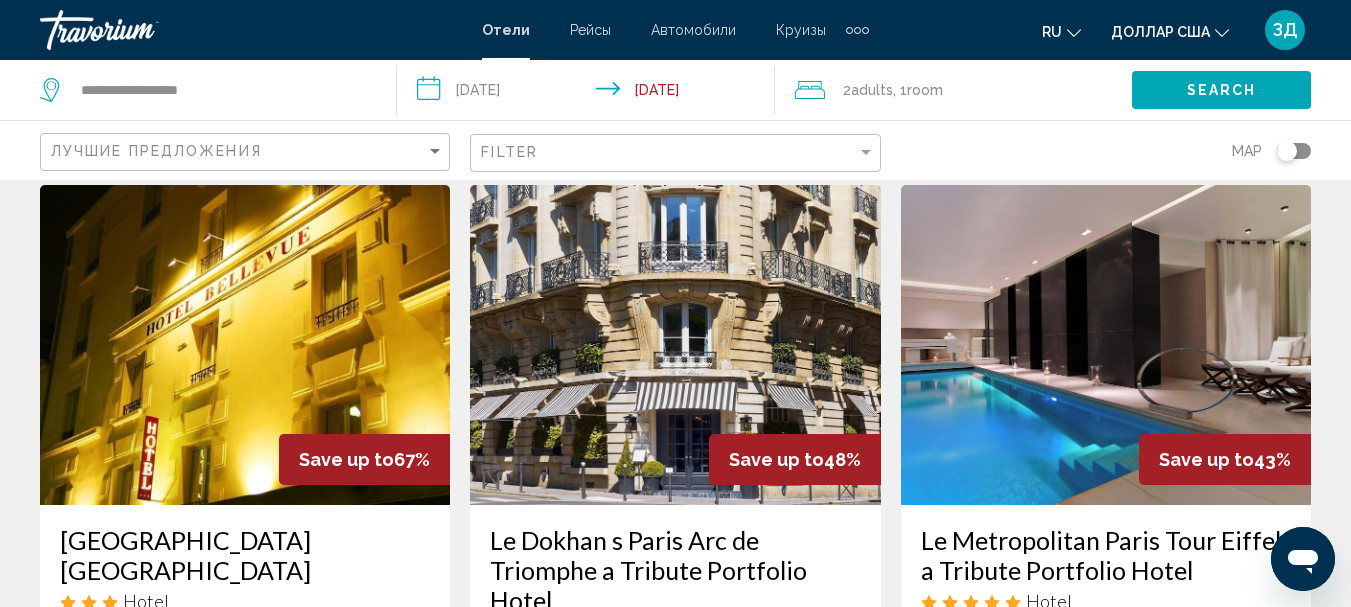 scroll, scrollTop: 100, scrollLeft: 0, axis: vertical 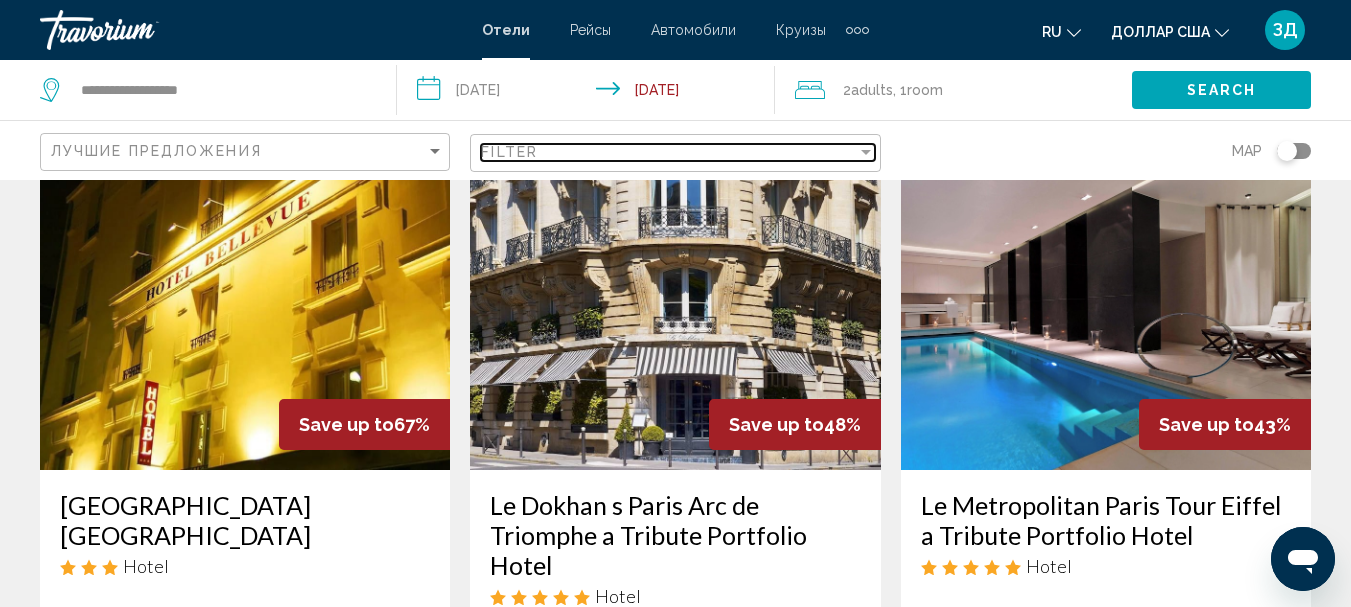 click at bounding box center [866, 152] 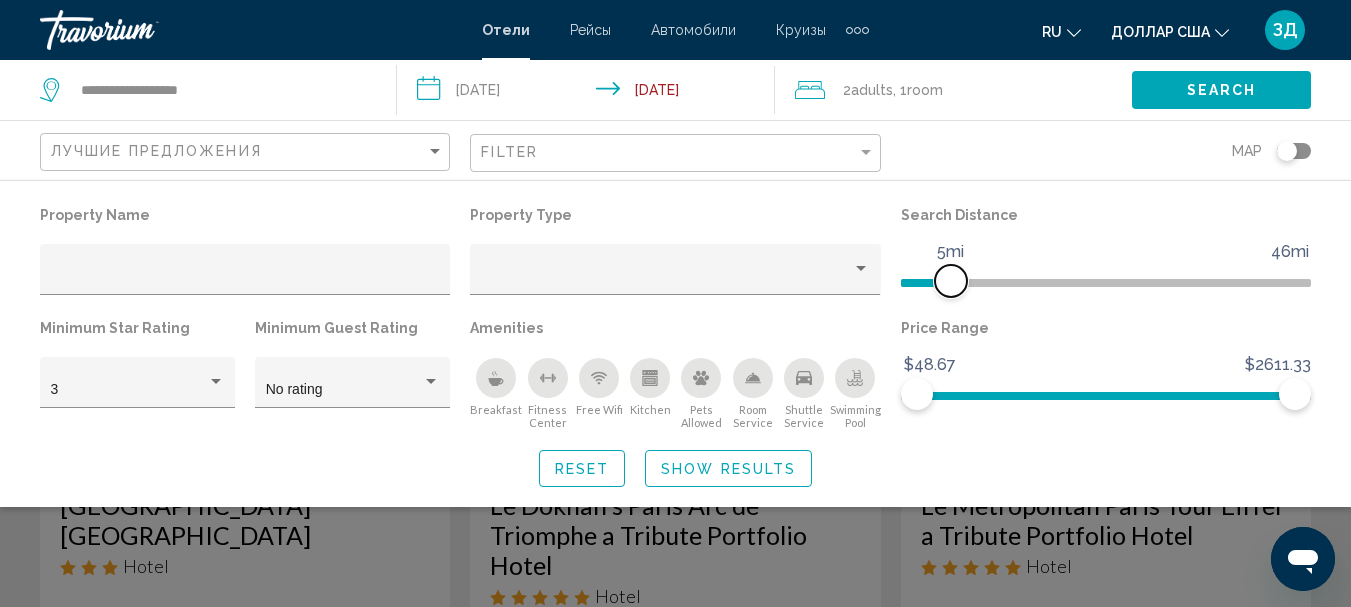 drag, startPoint x: 1163, startPoint y: 283, endPoint x: 949, endPoint y: 308, distance: 215.45534 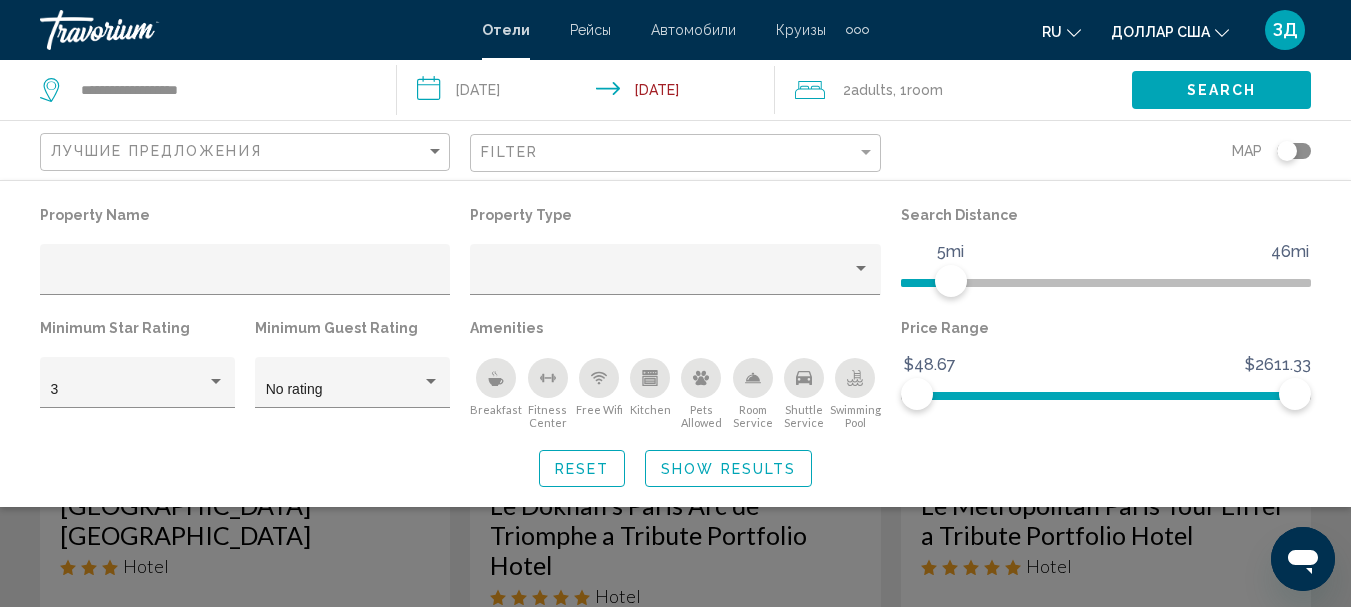 click on "Show Results" 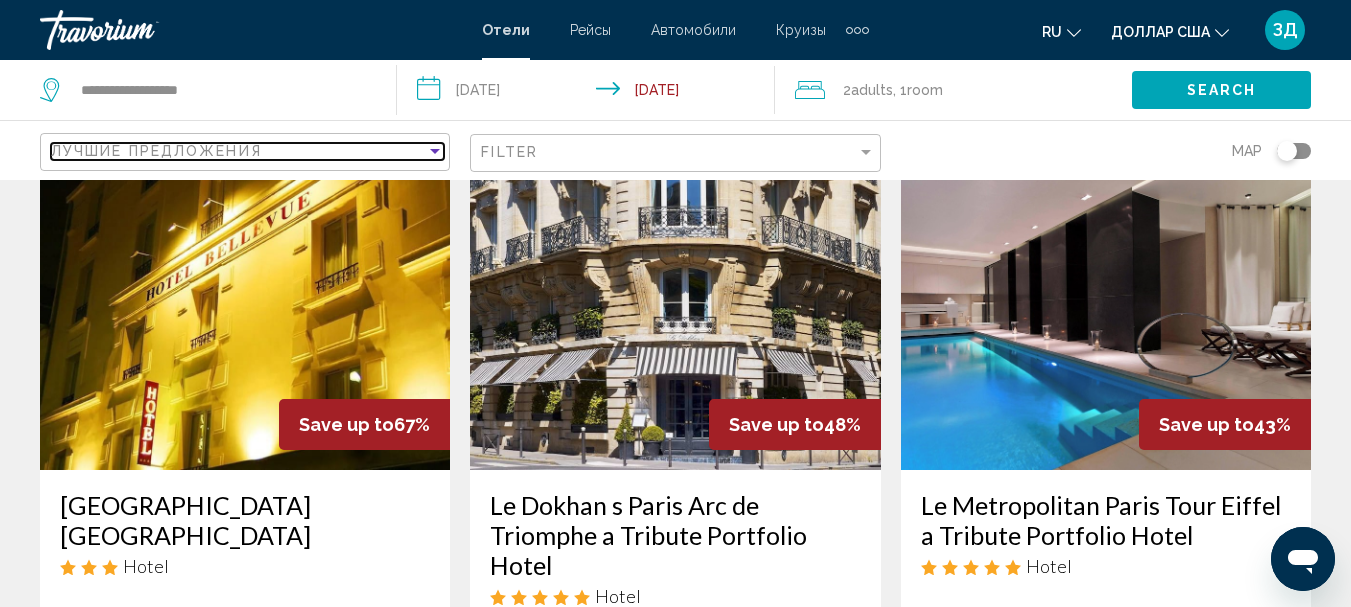 click on "Лучшие предложения" at bounding box center [238, 151] 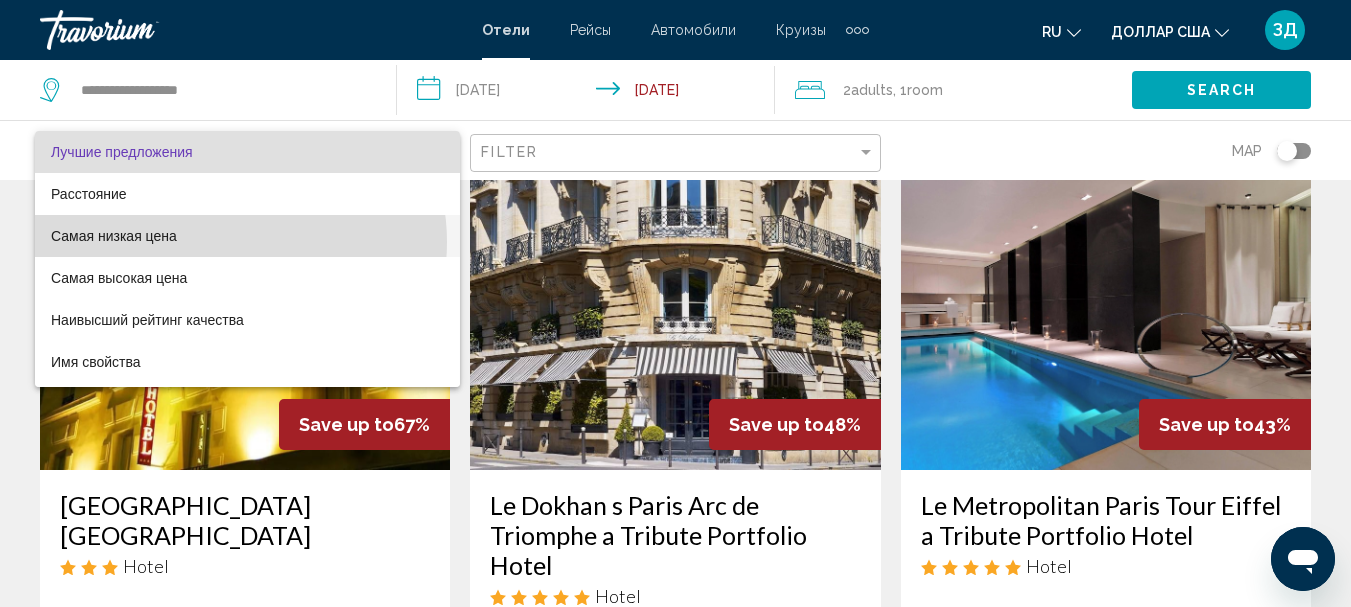 click on "Самая низкая цена" at bounding box center (247, 236) 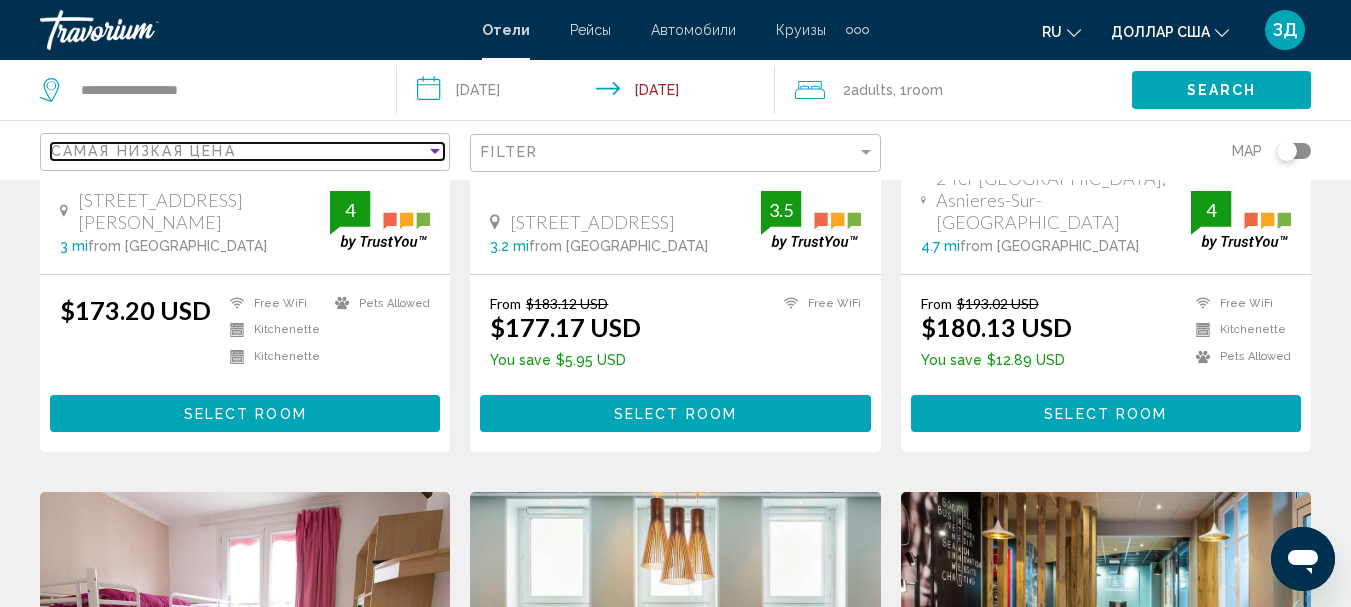 scroll, scrollTop: 500, scrollLeft: 0, axis: vertical 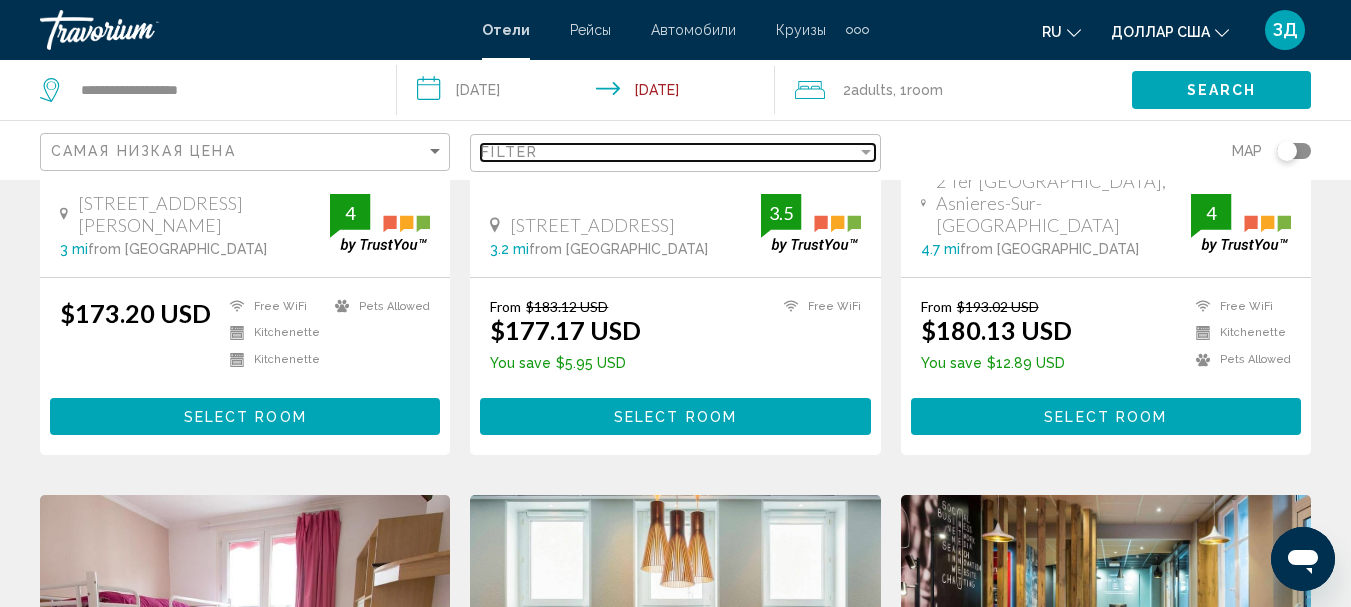 click on "Filter" at bounding box center (668, 152) 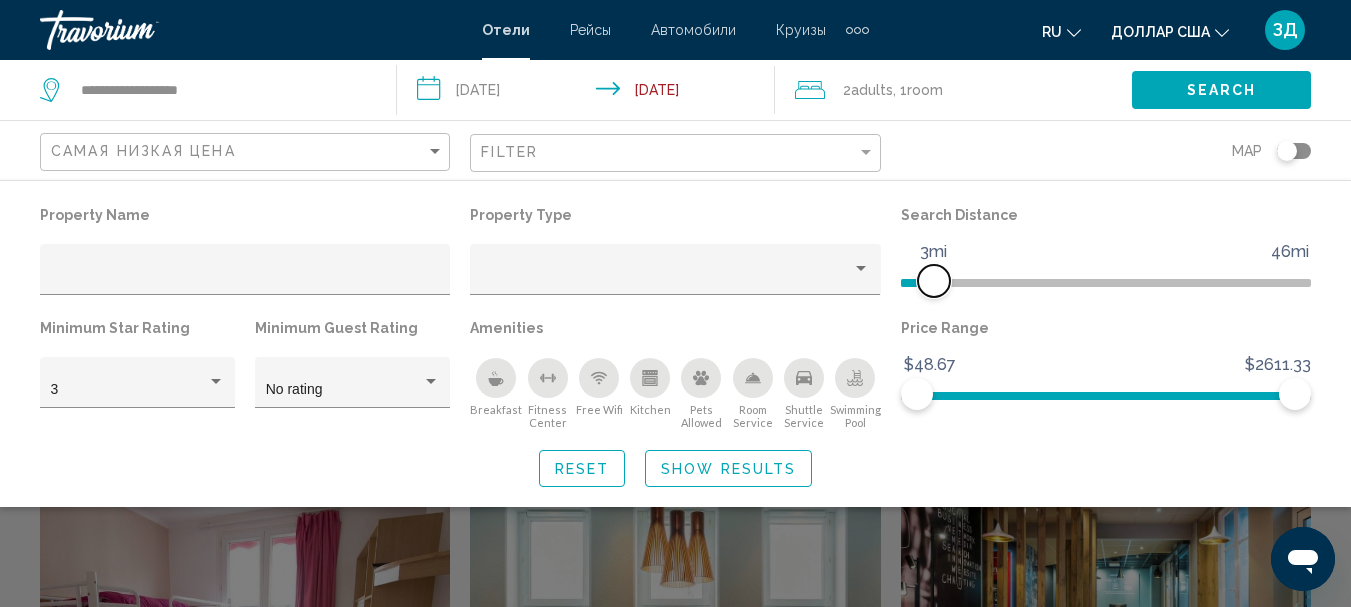 drag, startPoint x: 955, startPoint y: 278, endPoint x: 936, endPoint y: 284, distance: 19.924858 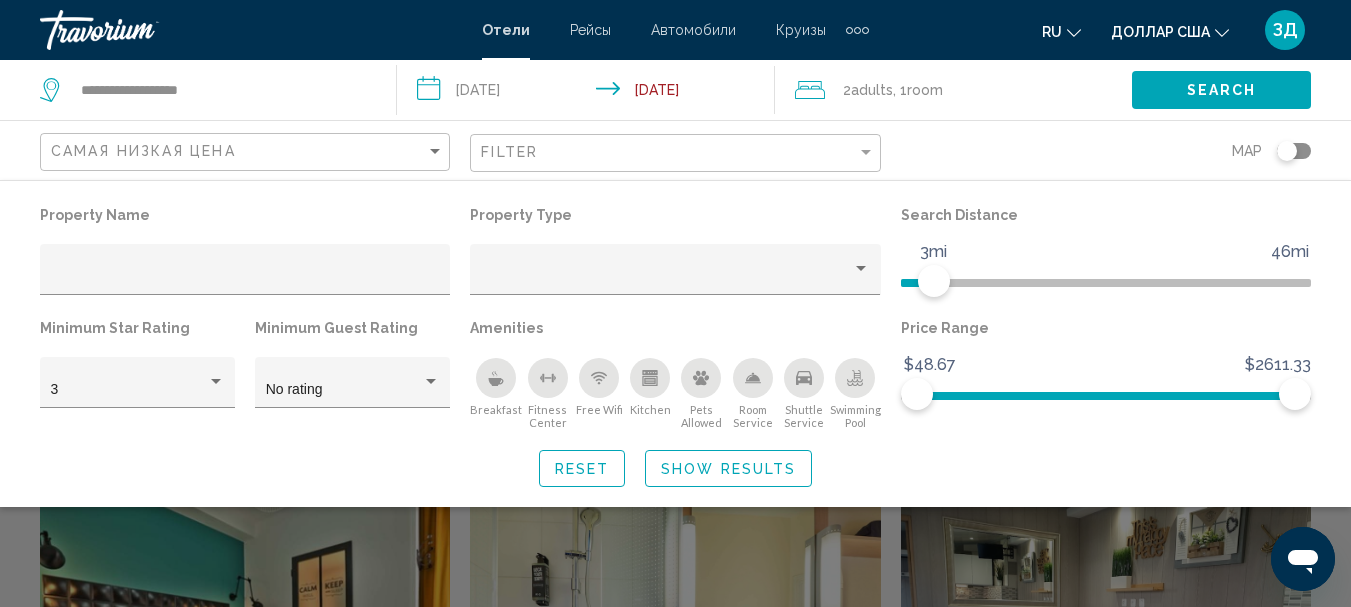 click on "Show Results" 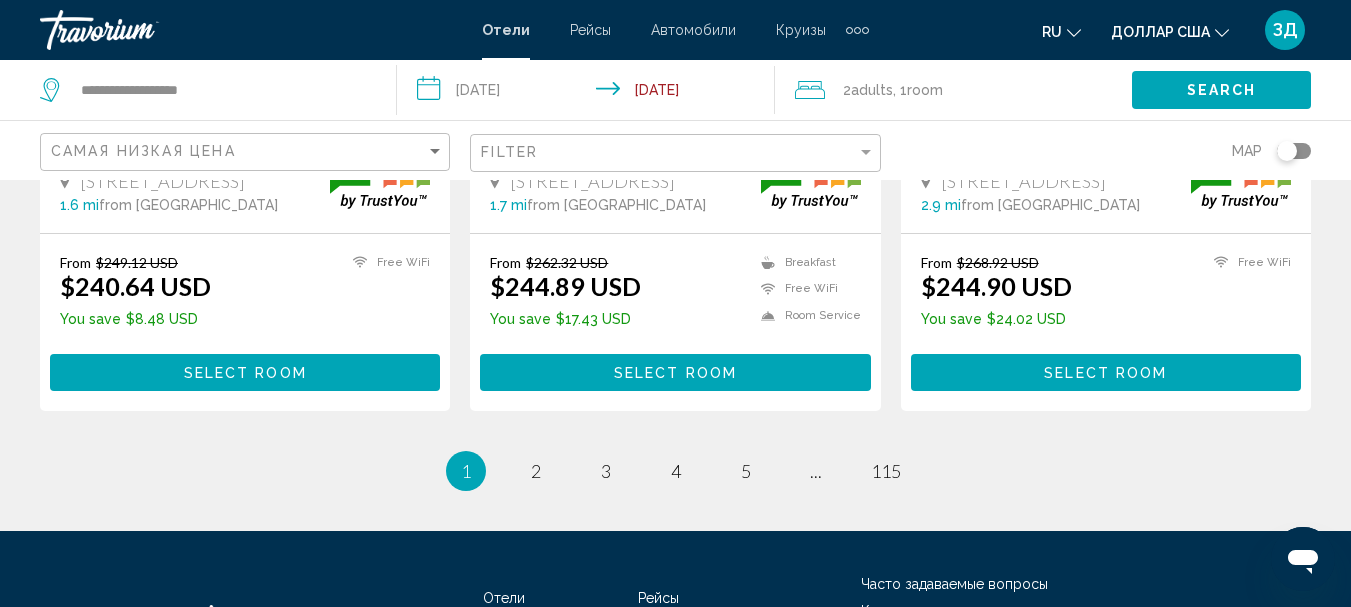 scroll, scrollTop: 2800, scrollLeft: 0, axis: vertical 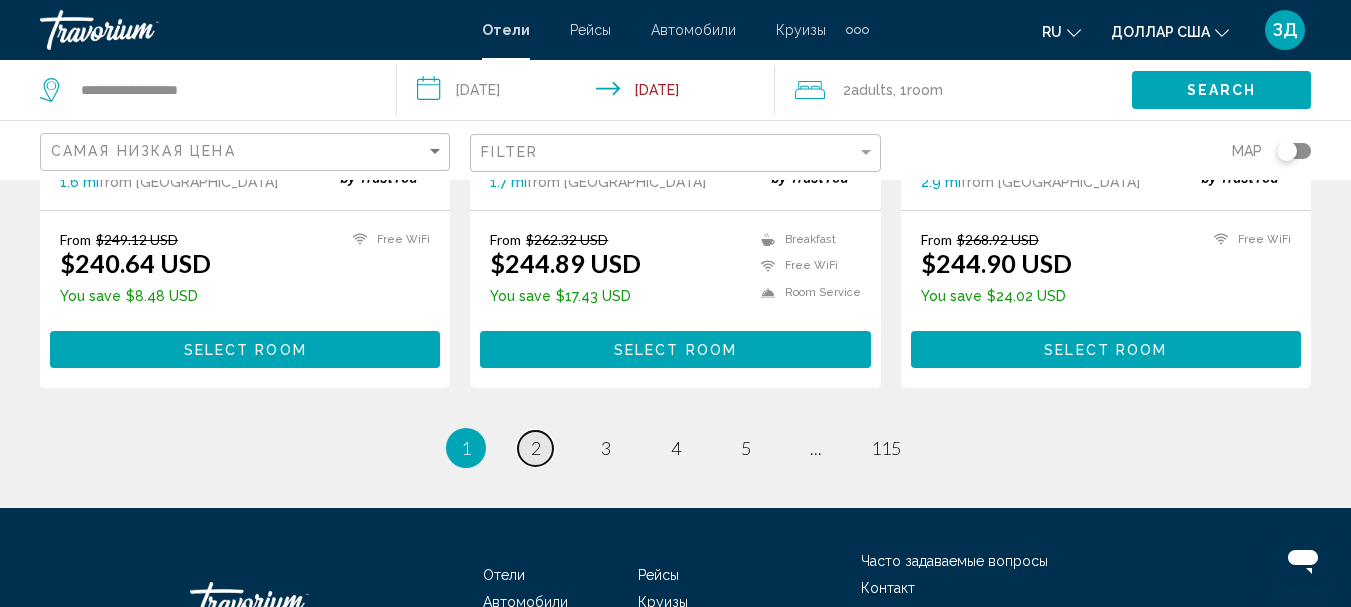 click on "2" at bounding box center (536, 448) 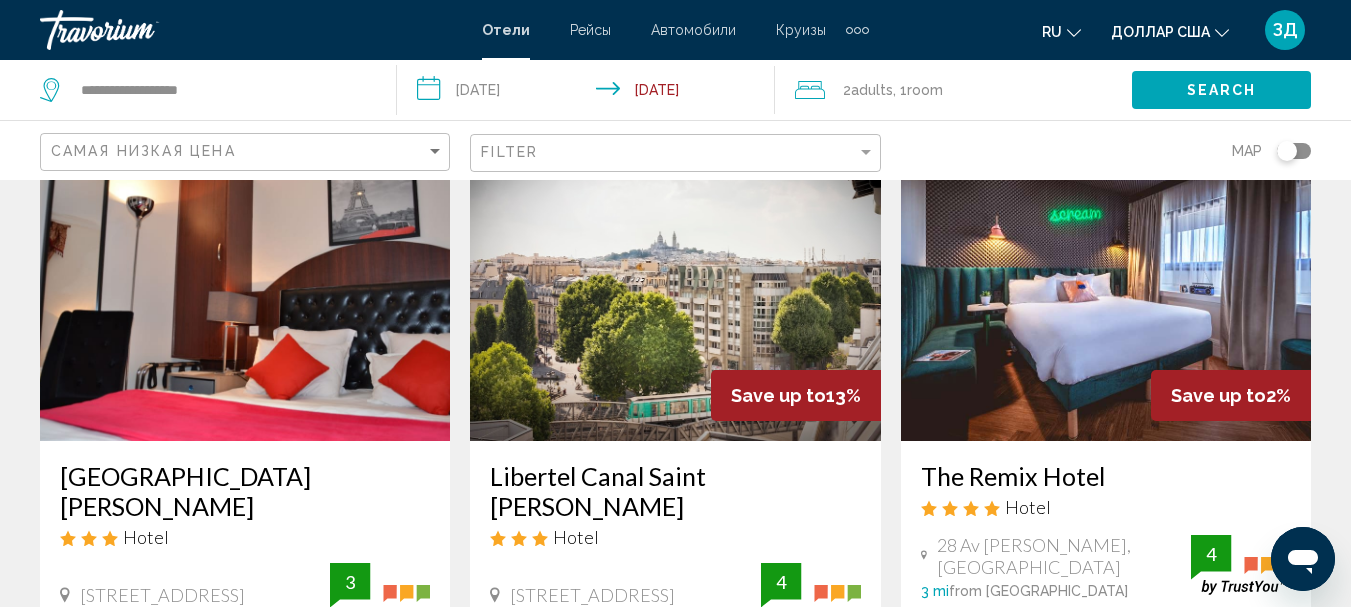 scroll, scrollTop: 1600, scrollLeft: 0, axis: vertical 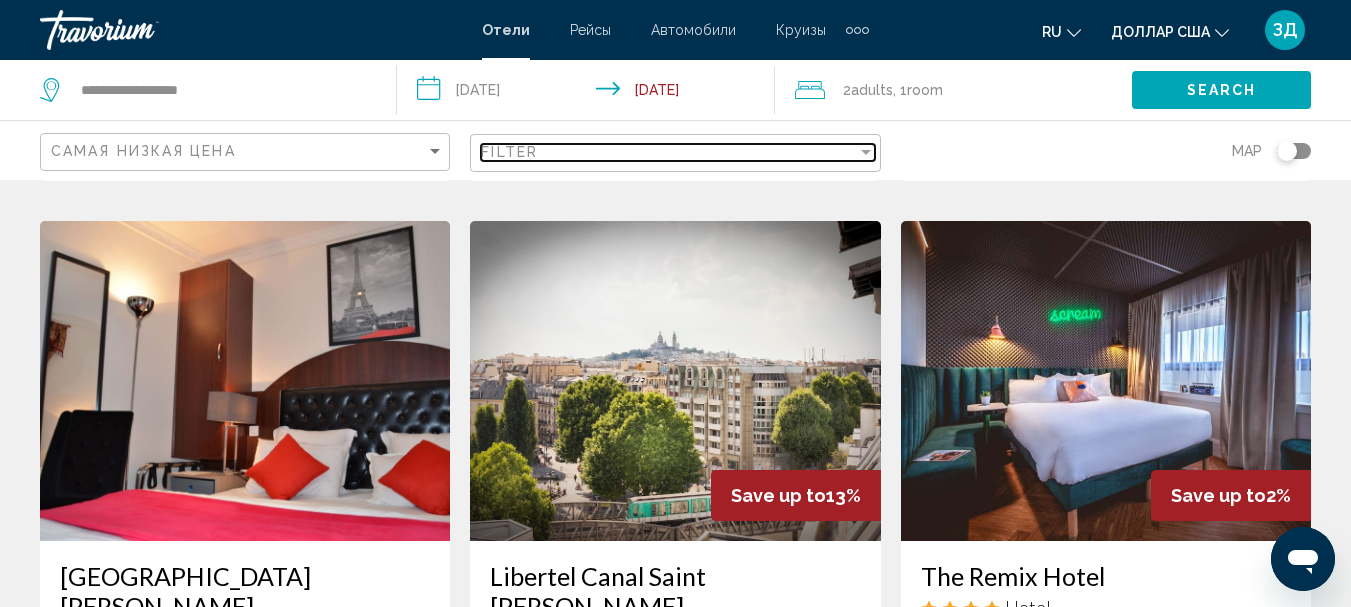 click on "Filter" at bounding box center [668, 152] 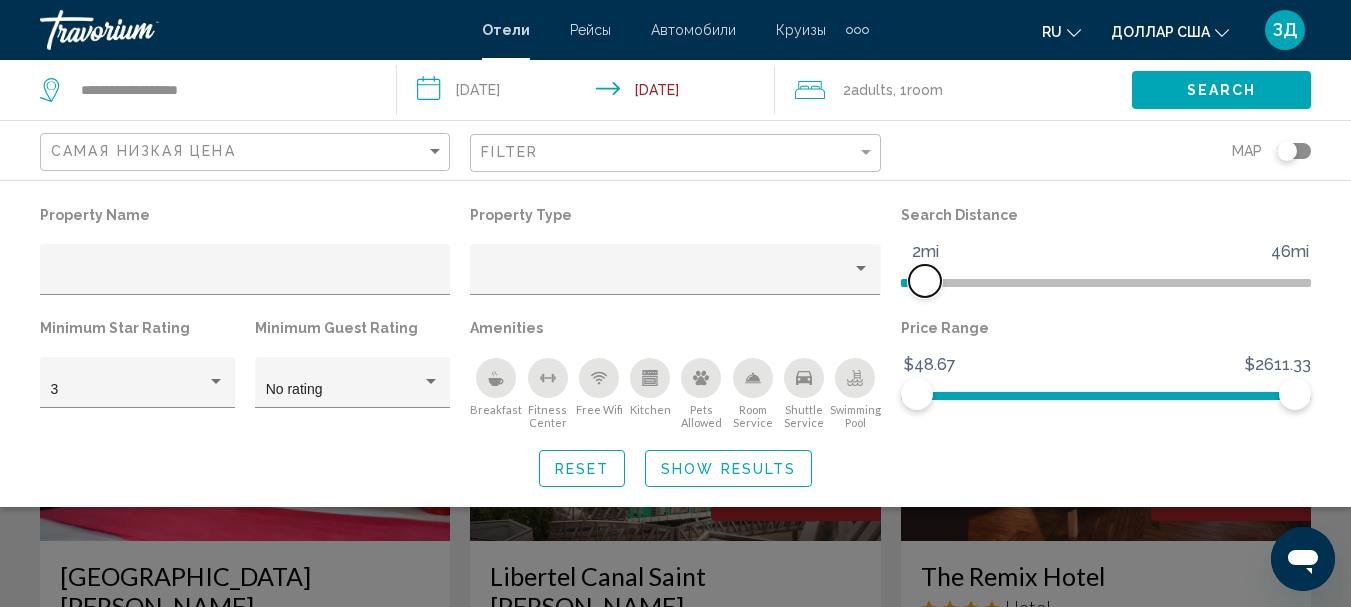 click 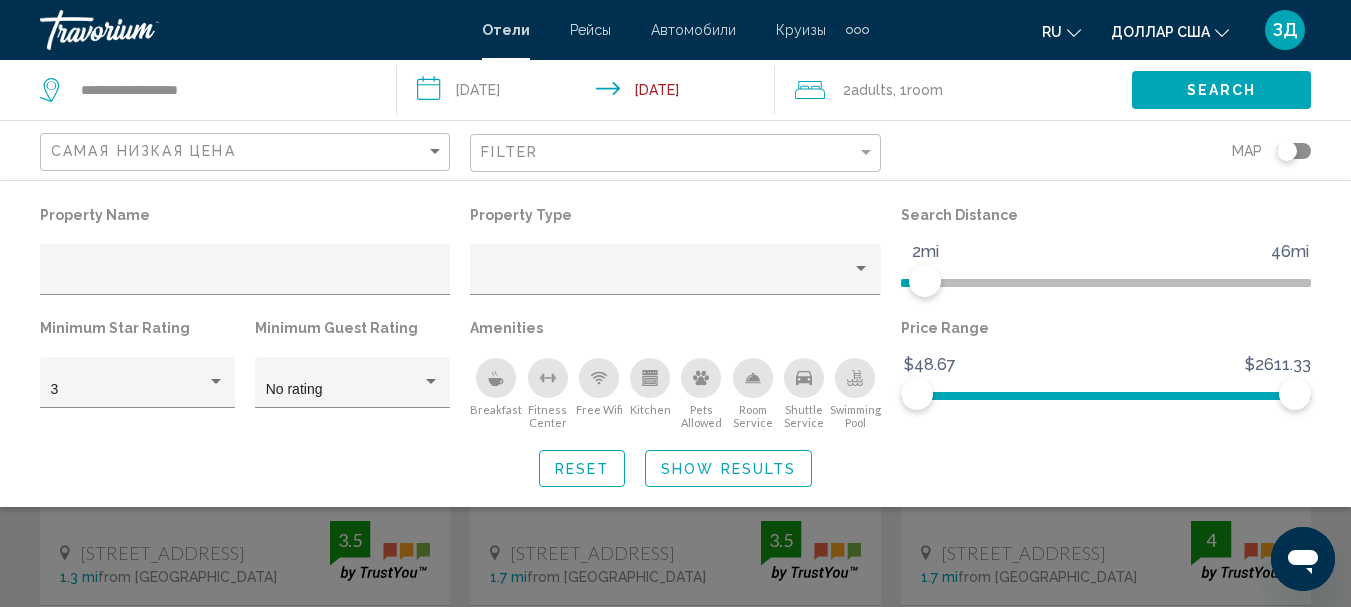click on "Show Results" 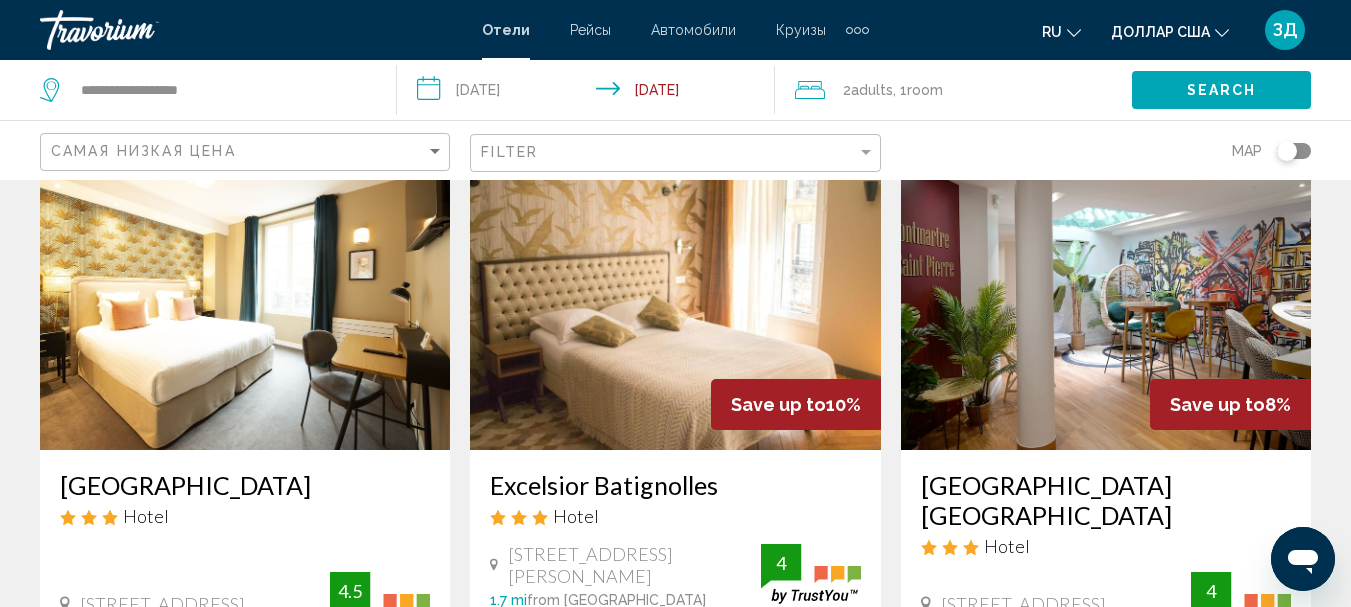 scroll, scrollTop: 800, scrollLeft: 0, axis: vertical 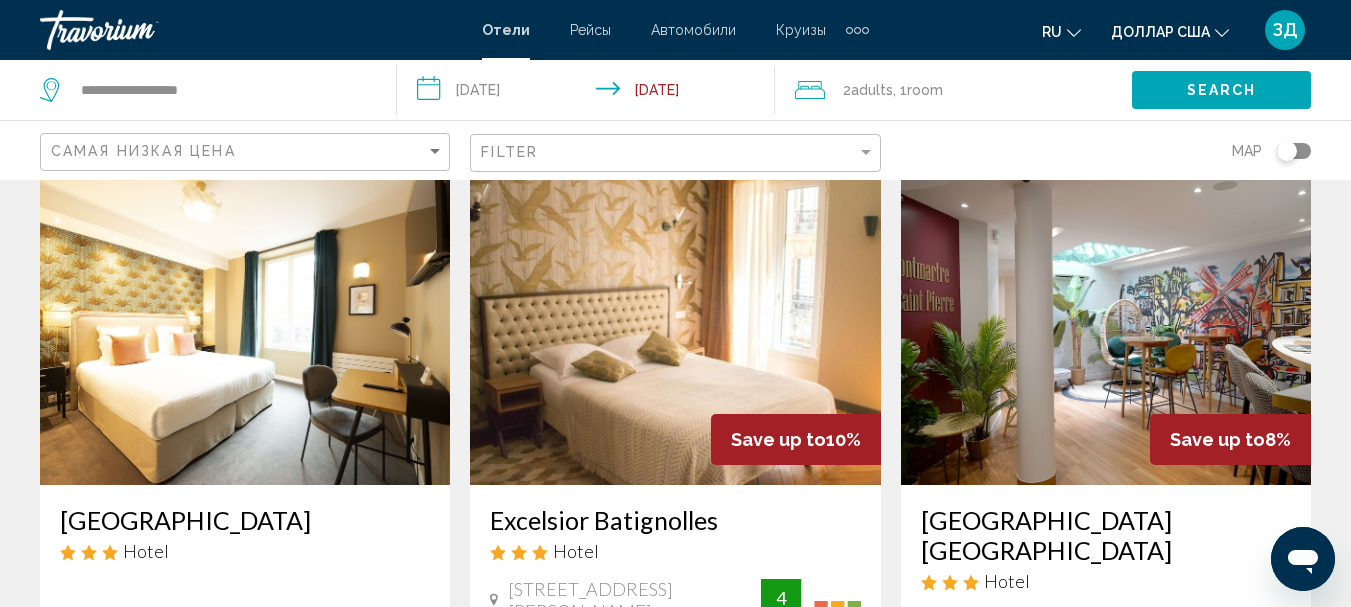 click at bounding box center [245, 325] 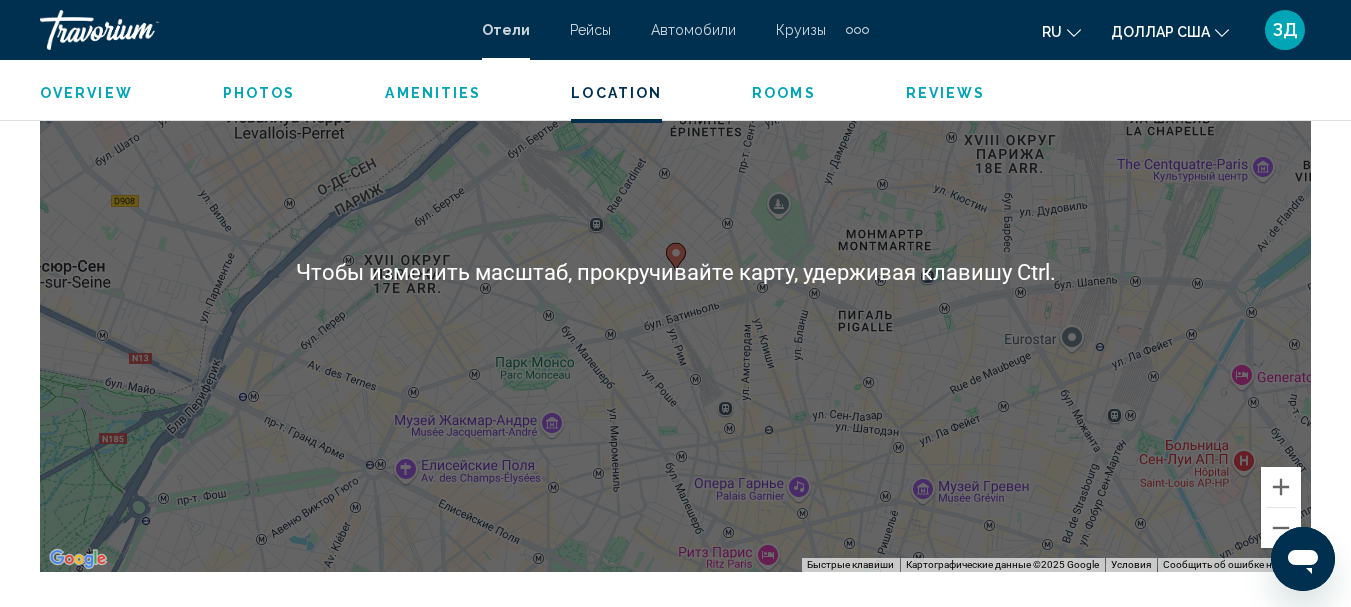 scroll, scrollTop: 2432, scrollLeft: 0, axis: vertical 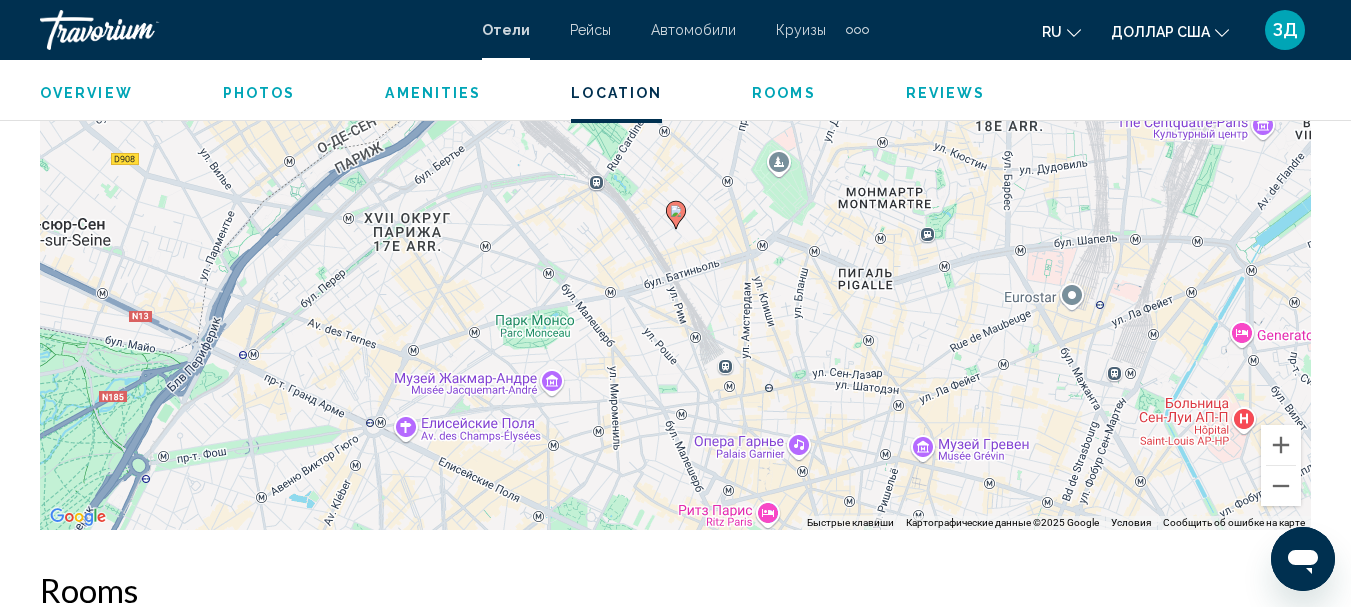 click on "Overview Type Hotel Address [STREET_ADDRESS] Description  Full Description Located in 17th - [GEOGRAPHIC_DATA], [GEOGRAPHIC_DATA] is a perfect starting point from which to explore [GEOGRAPHIC_DATA]. Offering a variety of facilities and services, the hotel provides all you need for a good night's sleep. Facilities like free Wi-Fi in all rooms, taxi service, 24-hour front desk, facilities for disabled guests, express check-in/check-out are readily available for you to enjoy. Some of the well-appointed guestrooms feature television LCD/plasma screen, carpeting, internet access – wireless (complimentary), non smoking rooms, heating. The hotel offers various recreational opportunities. [GEOGRAPHIC_DATA] is an excellent choice from which to explore [GEOGRAPHIC_DATA] or to simply relax and rejuvenate.  Policy Description Read more
Photos Amenities
Breakfast" at bounding box center (675, 877) 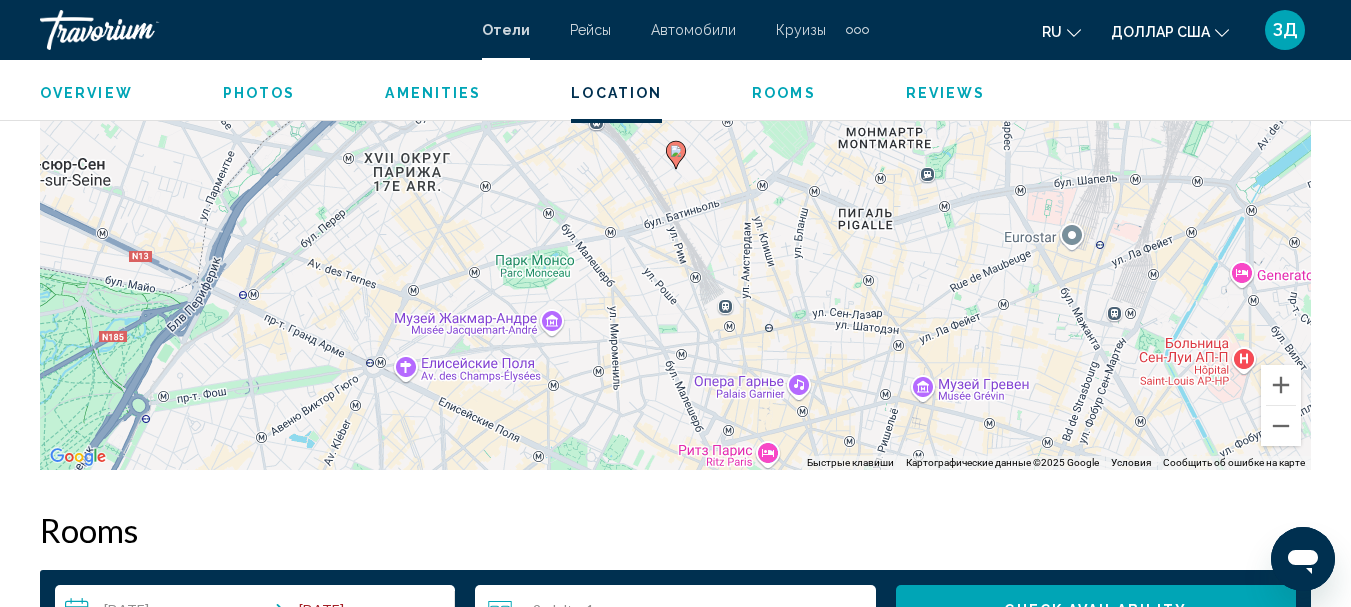 scroll, scrollTop: 2532, scrollLeft: 0, axis: vertical 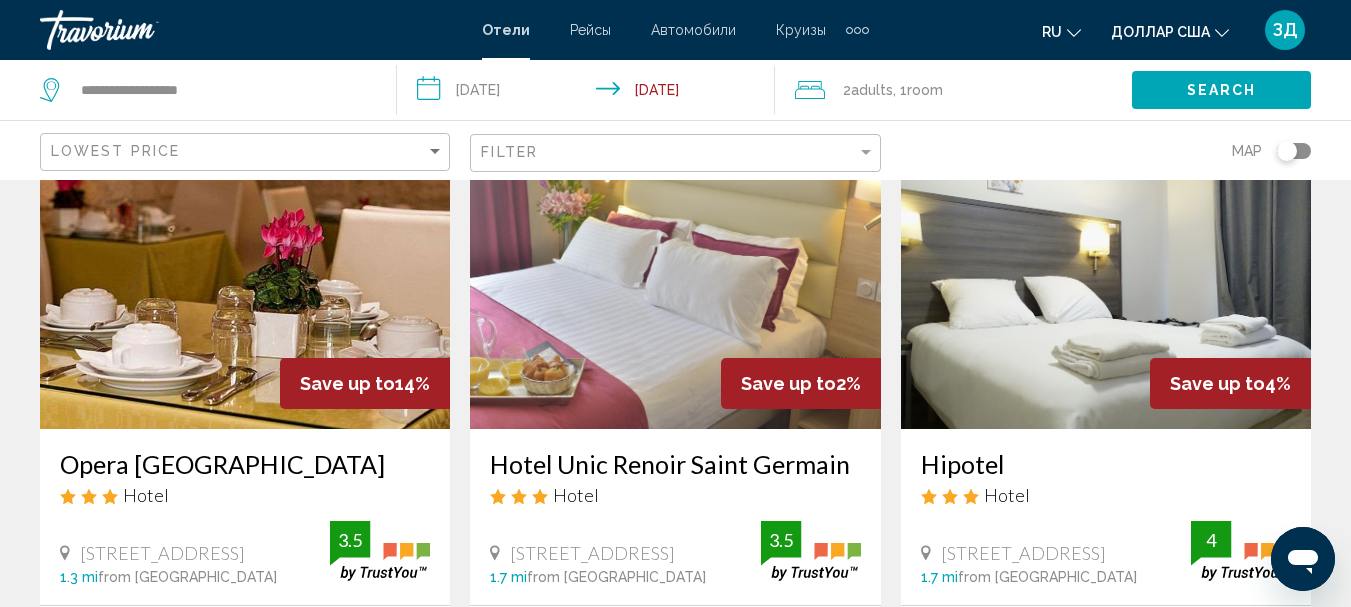click at bounding box center (675, 269) 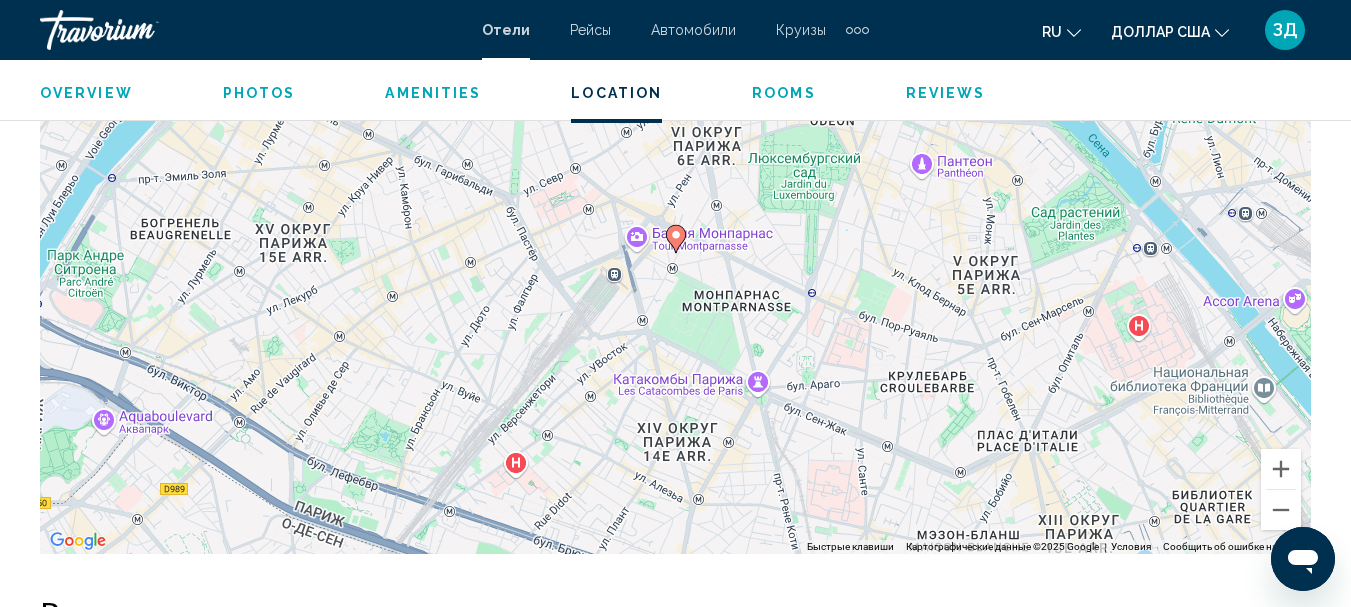 scroll, scrollTop: 2432, scrollLeft: 0, axis: vertical 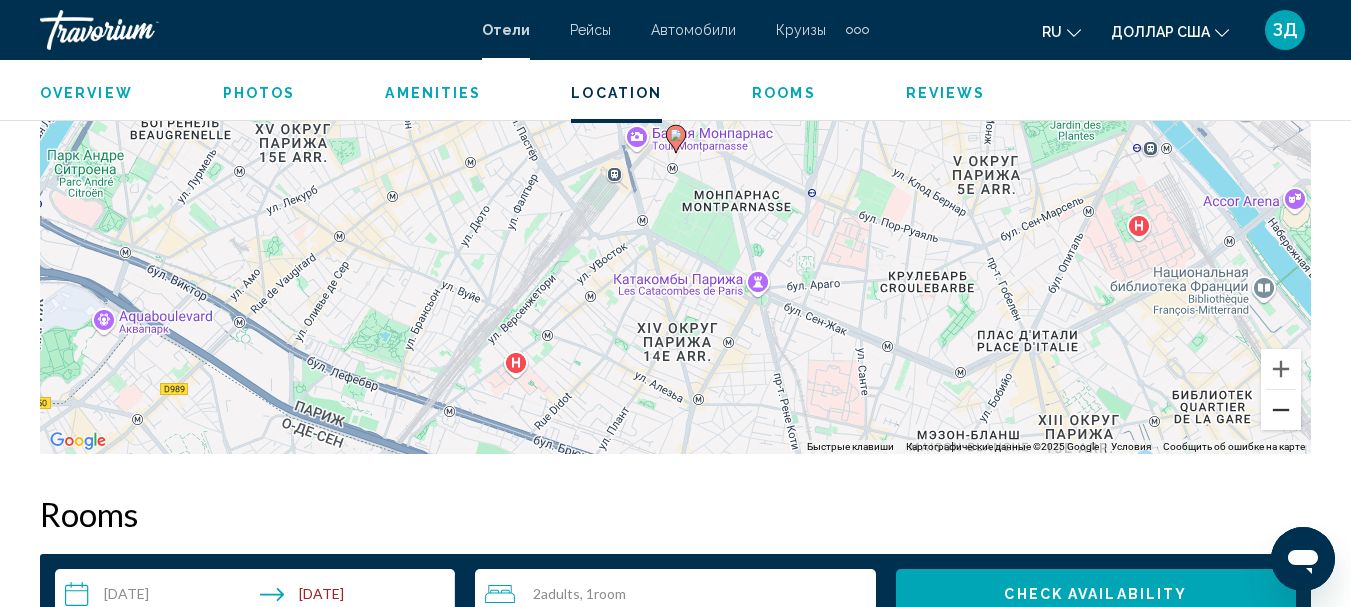 click at bounding box center (1281, 410) 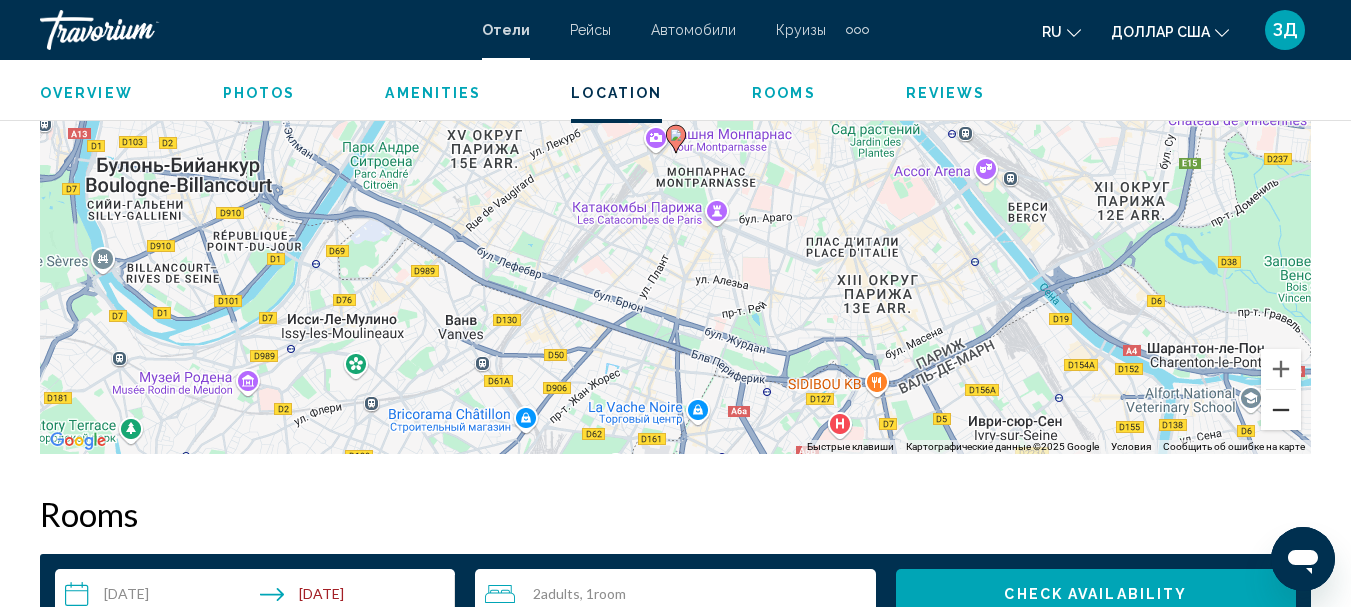 click at bounding box center [1281, 410] 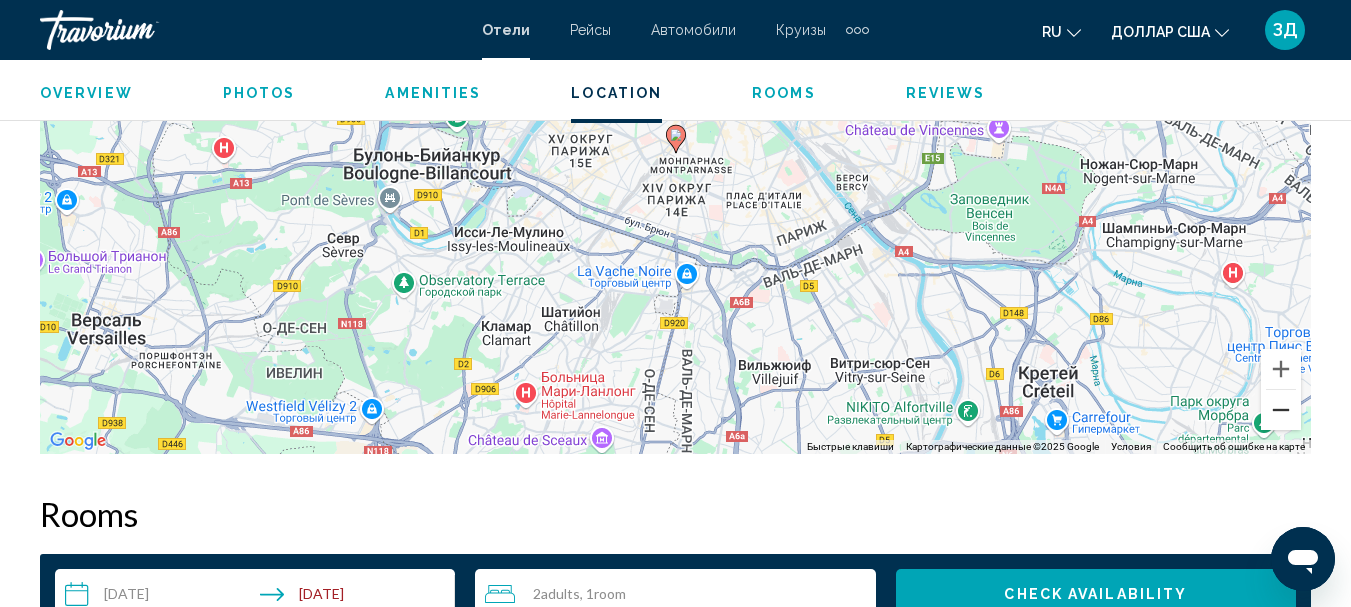 click at bounding box center (1281, 410) 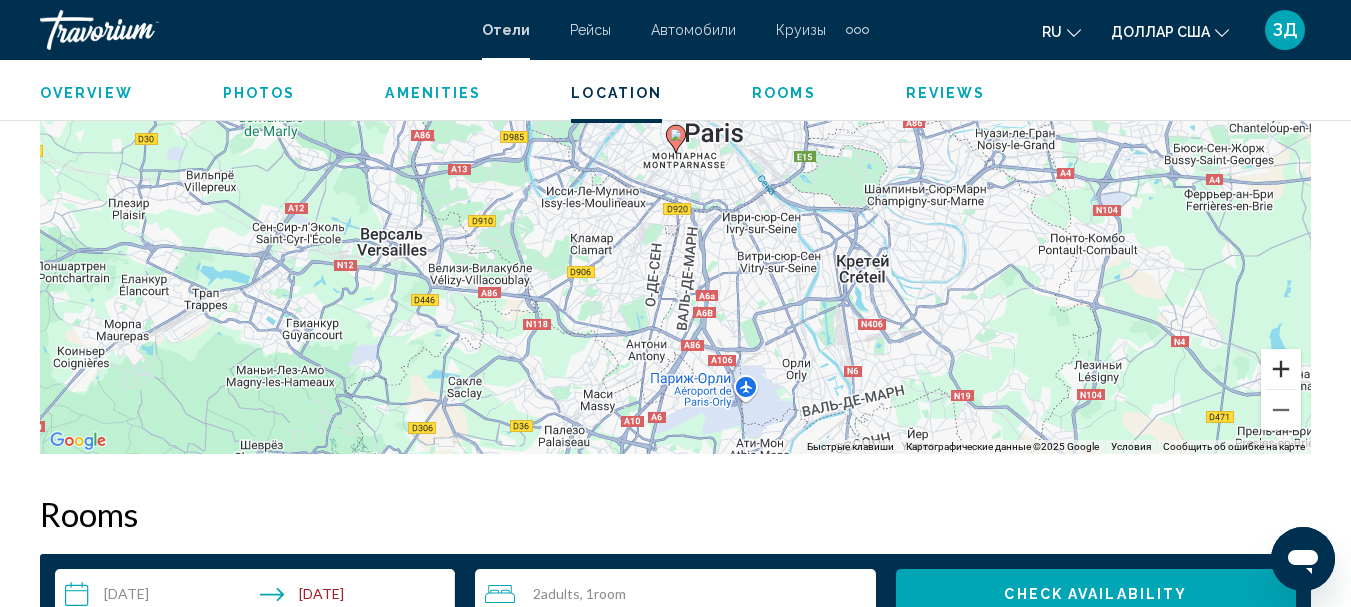 click at bounding box center [1281, 369] 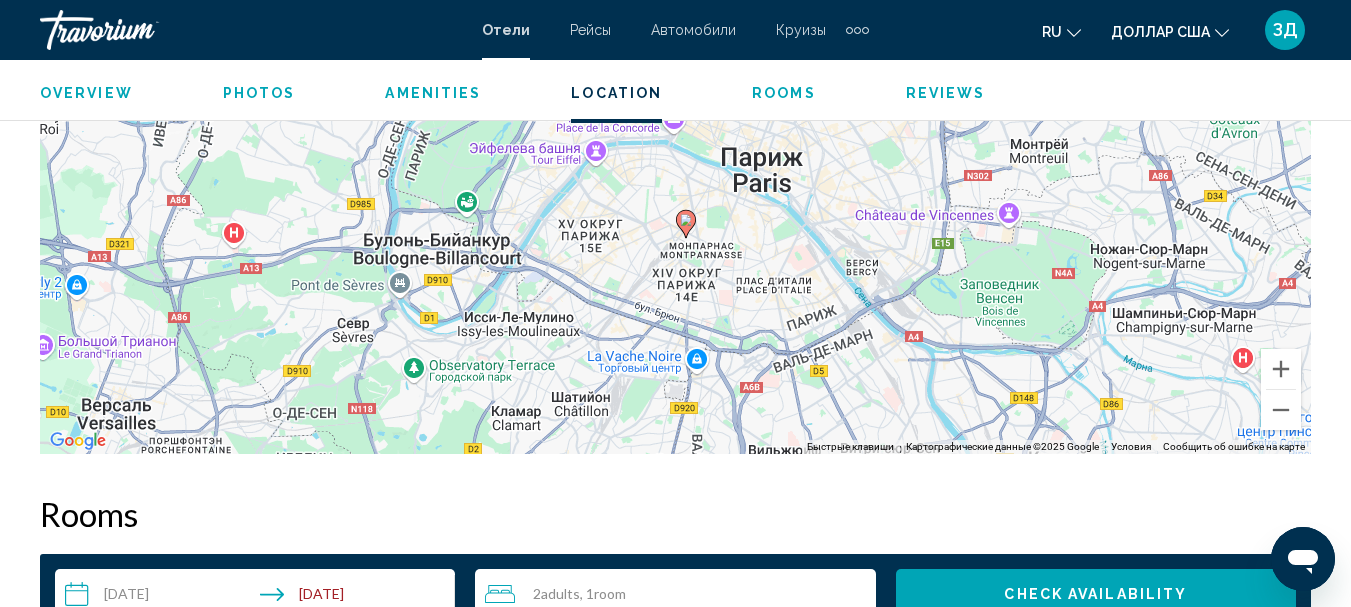 drag, startPoint x: 911, startPoint y: 309, endPoint x: 920, endPoint y: 400, distance: 91.44397 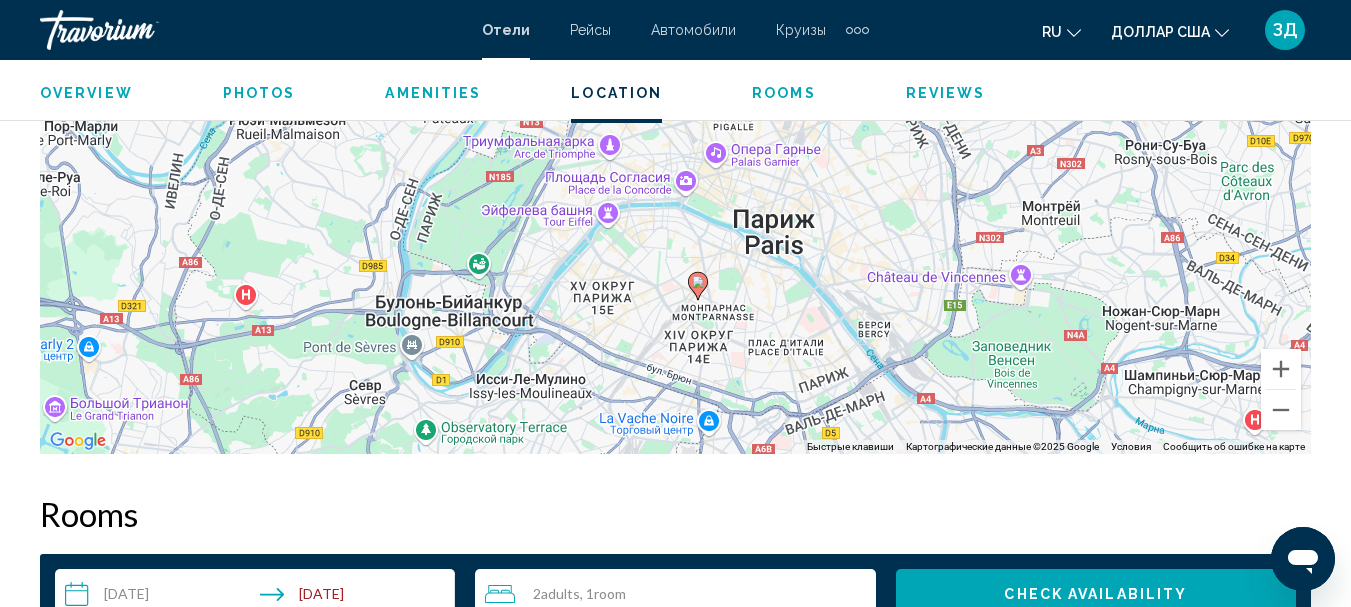 drag, startPoint x: 1052, startPoint y: 185, endPoint x: 1066, endPoint y: 255, distance: 71.38628 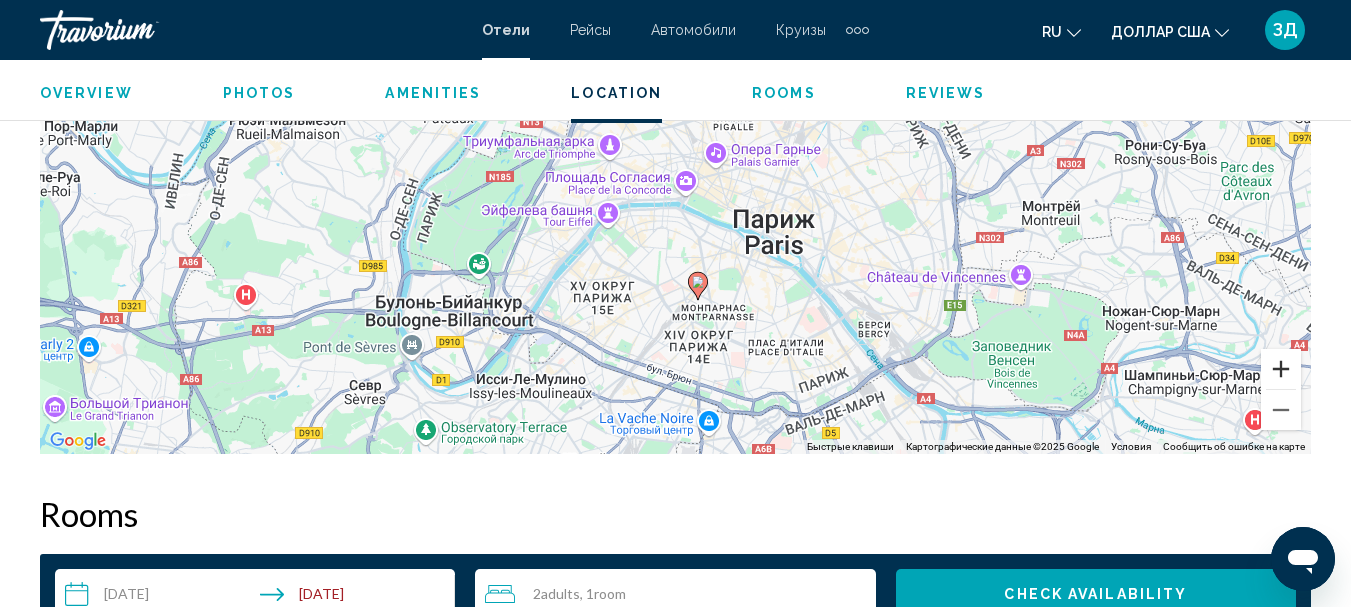click at bounding box center (1281, 369) 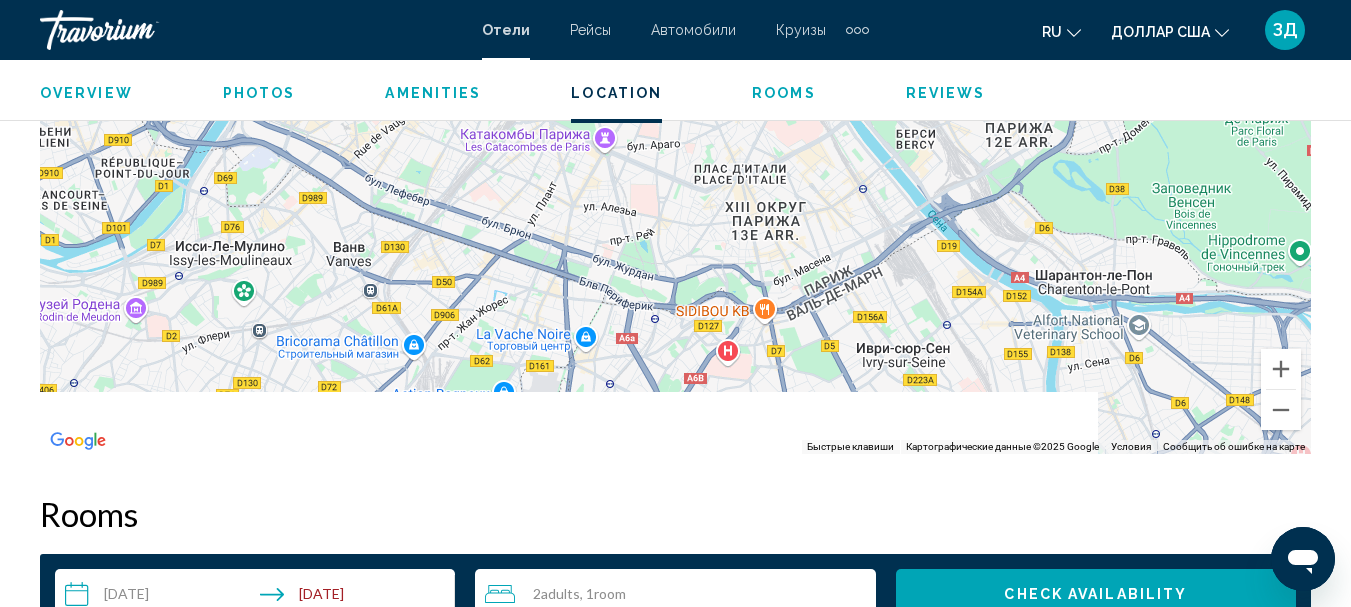 drag, startPoint x: 1148, startPoint y: 379, endPoint x: 990, endPoint y: 11, distance: 400.4847 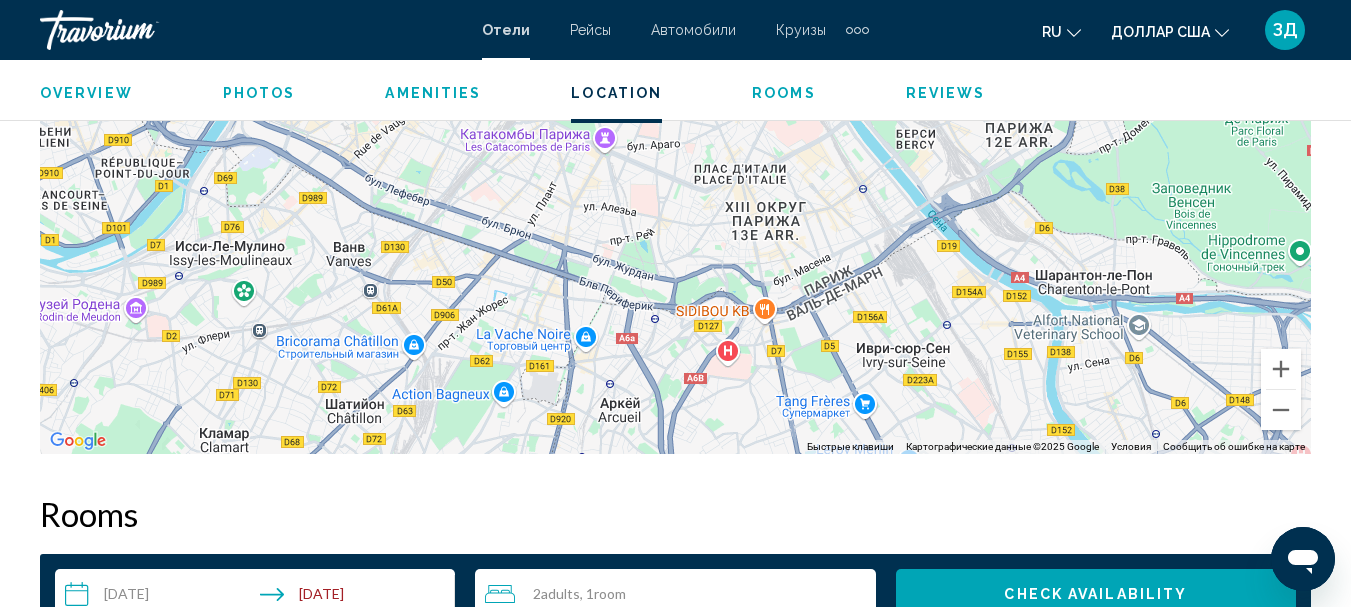 click on "Перейти к основному содержанию [PERSON_NAME] Автомобили Круизы Деятельность [PERSON_NAME] Круизы Деятельность ru
Английский Español французский Итальяно португальский русский доллар США
Доллары США ($) MXN (мексиканский доллар) Канадский доллар (C$) Фунт стерлингов (£) евро (€) Австралийский доллар (A$) Новозеландский доллар ([GEOGRAPHIC_DATA]$) Китайский юань (CN¥) ЗД Авторизоваться
[GEOGRAPHIC_DATA], , [GEOGRAPHIC_DATA] Hotel Unic Renoir [GEOGRAPHIC_DATA]
3.5 Address [STREET_ADDRESS] Overview
Photos
←" at bounding box center [675, -2129] 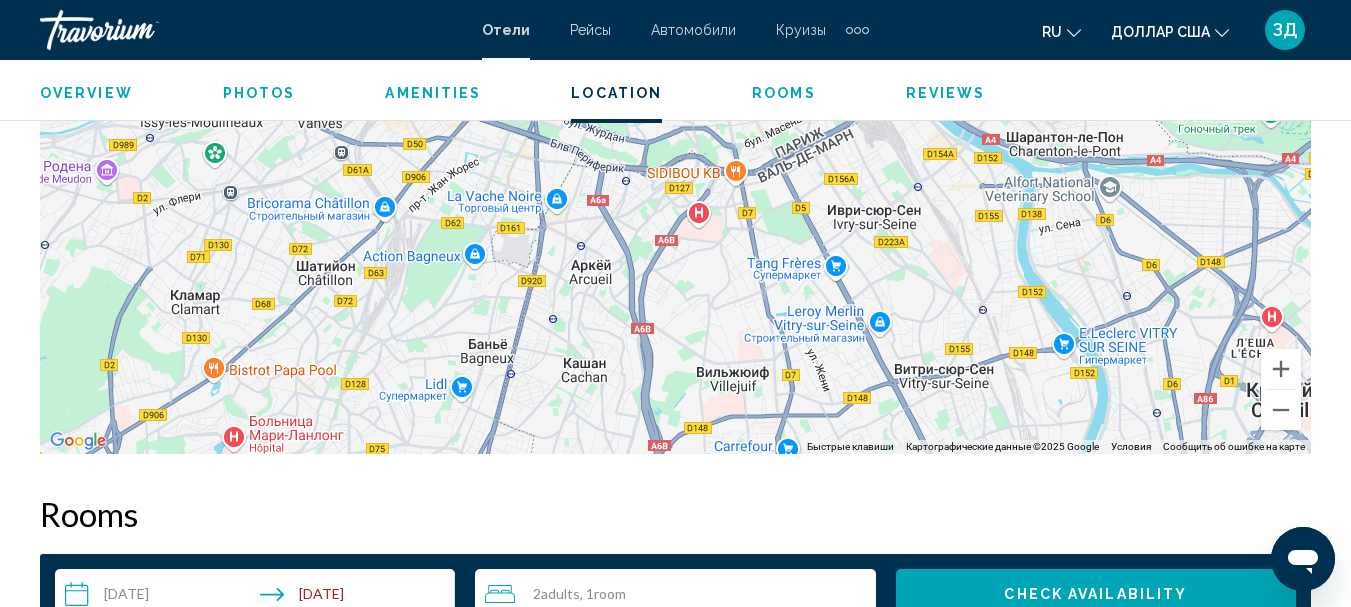 drag, startPoint x: 980, startPoint y: 390, endPoint x: 949, endPoint y: 248, distance: 145.34442 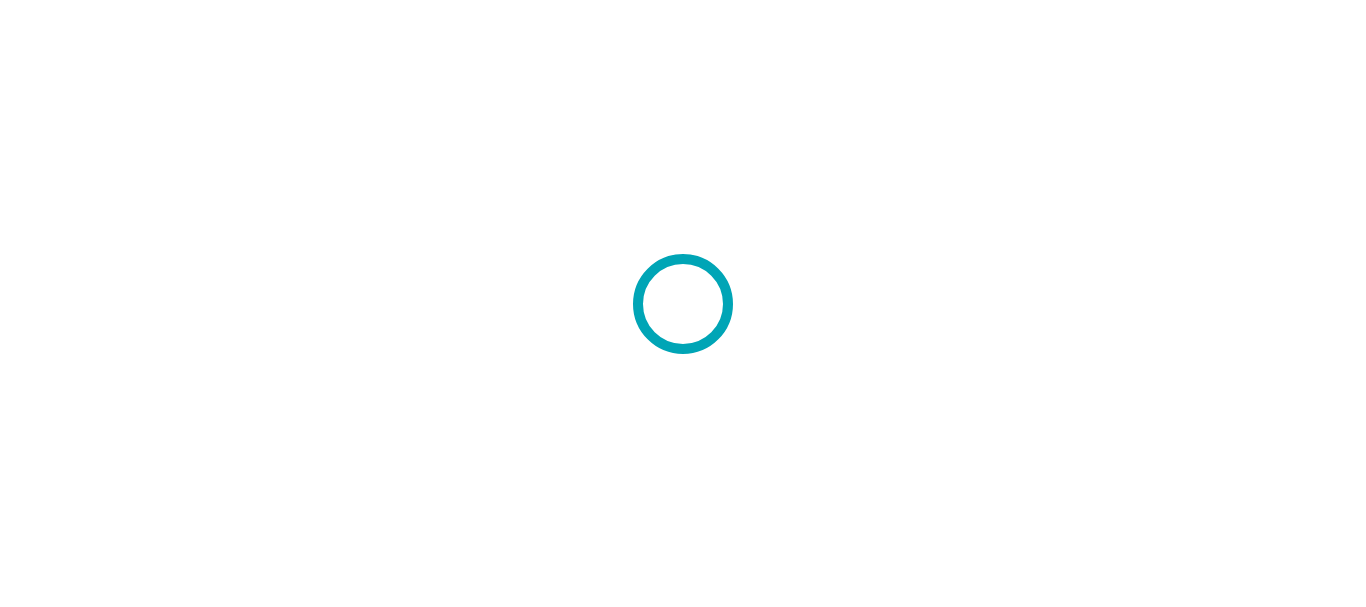 scroll, scrollTop: 0, scrollLeft: 0, axis: both 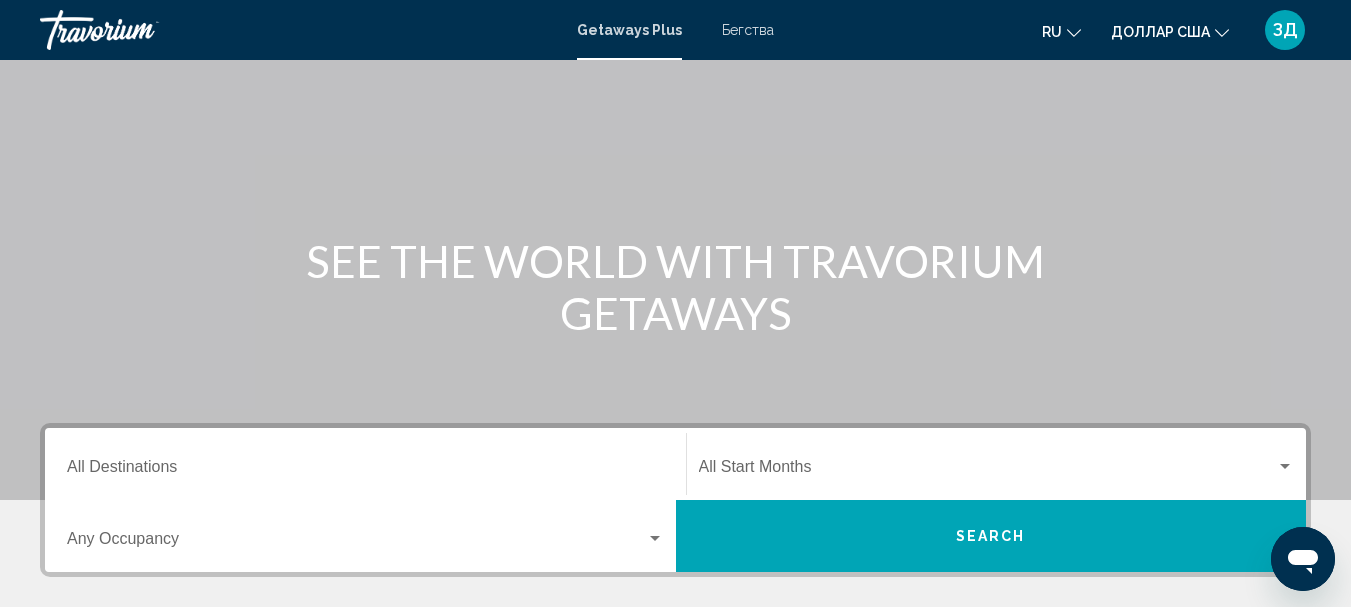 click on "Destination All Destinations" at bounding box center (365, 471) 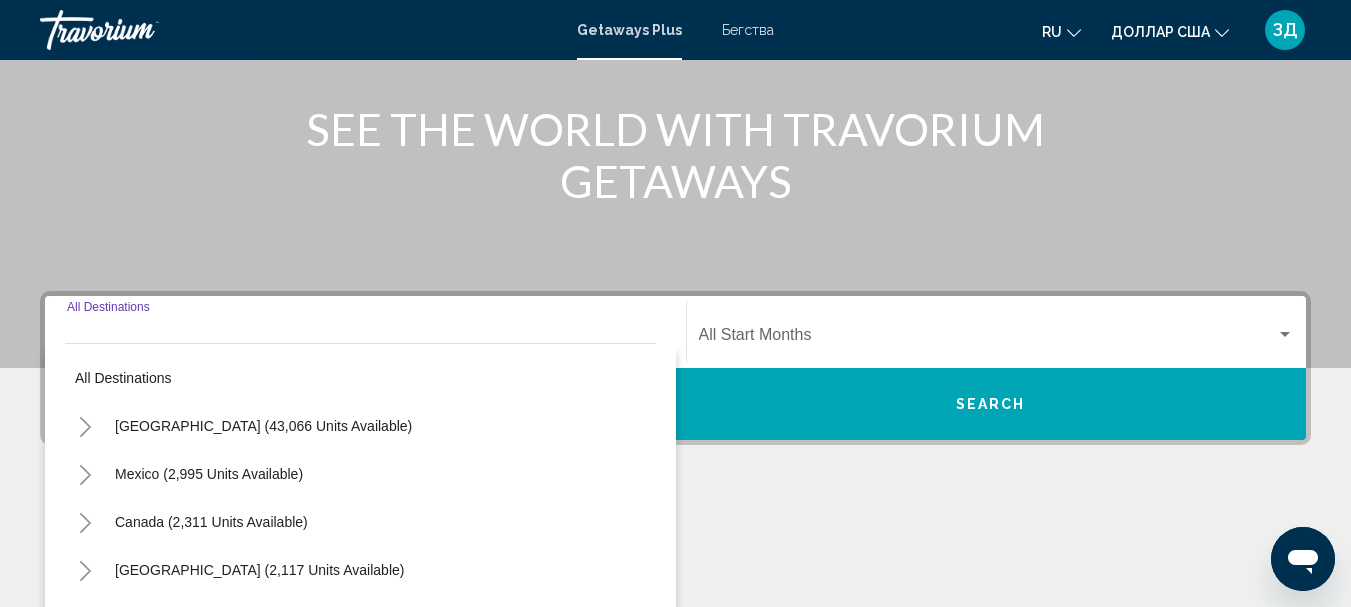scroll, scrollTop: 458, scrollLeft: 0, axis: vertical 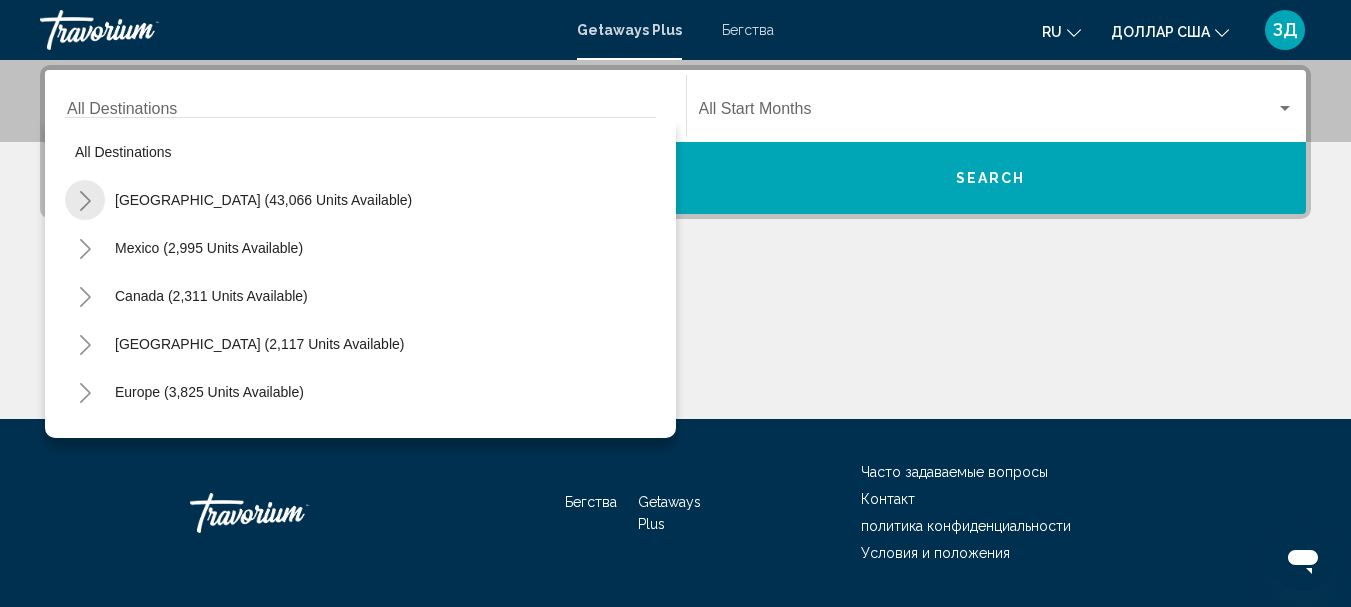 click 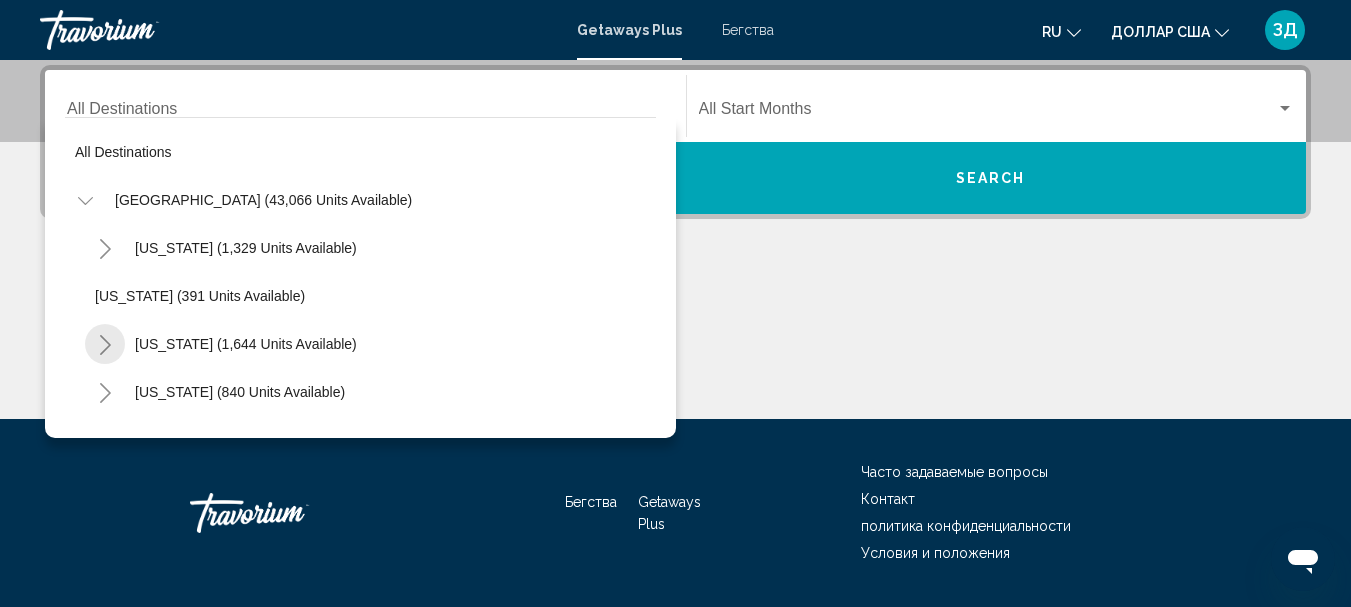click 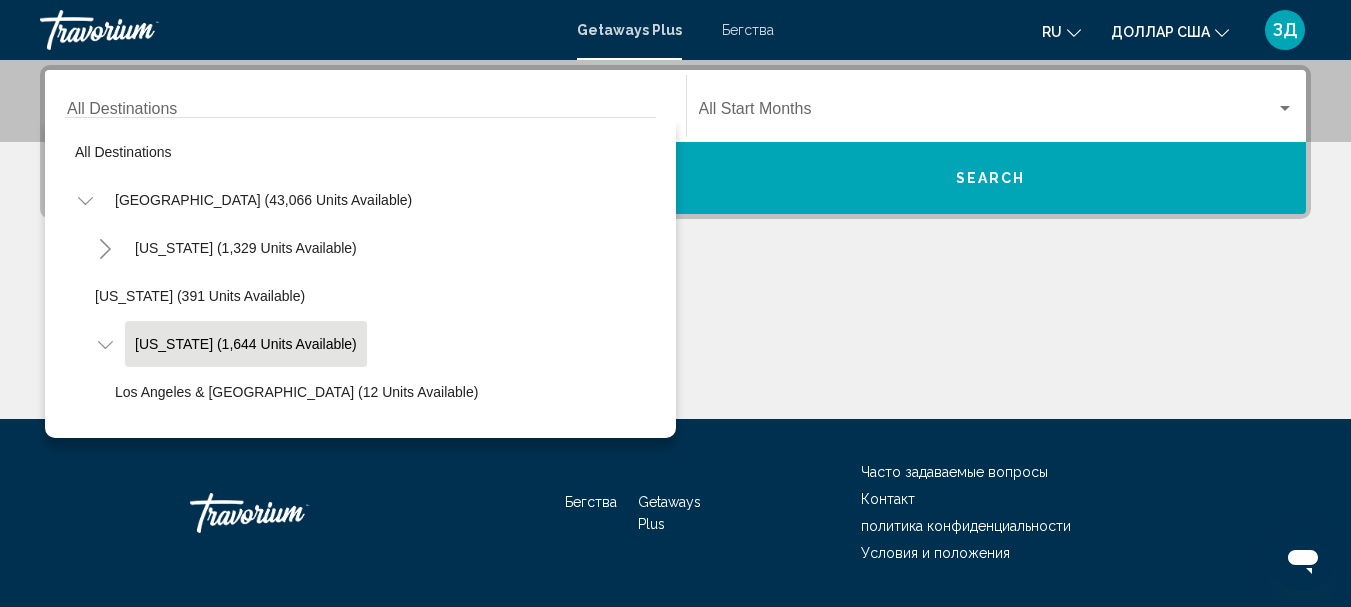 scroll, scrollTop: 100, scrollLeft: 0, axis: vertical 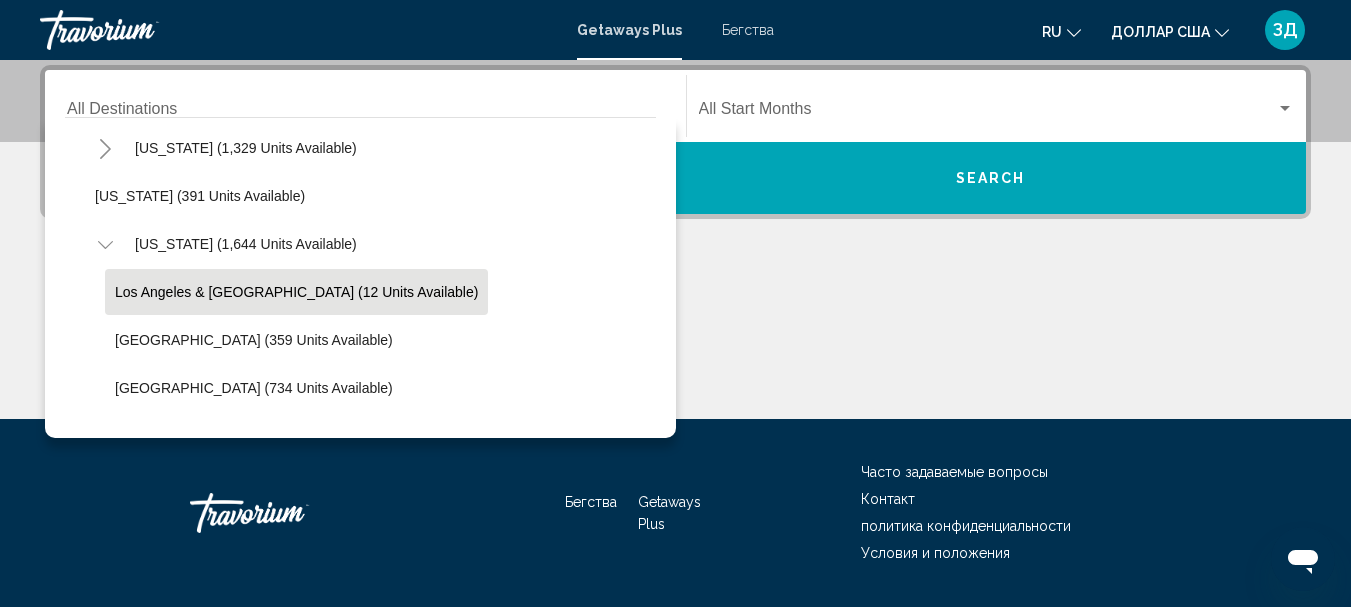 click on "Los Angeles & Anaheim (12 units available)" 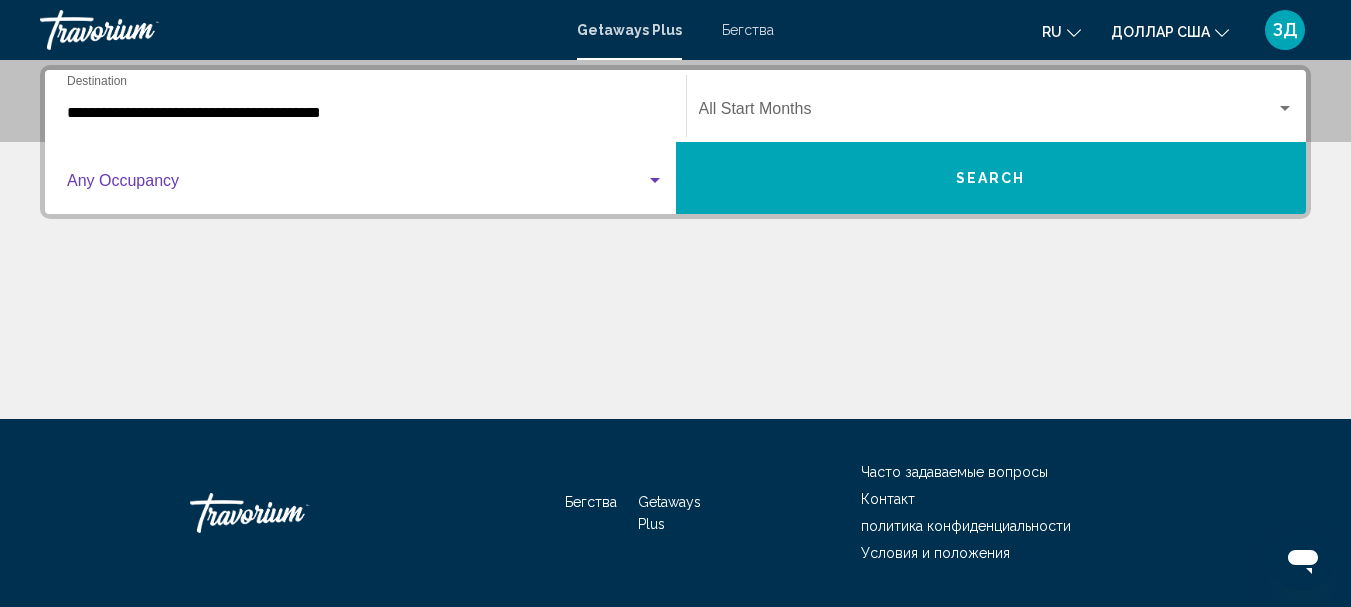 click at bounding box center [655, 180] 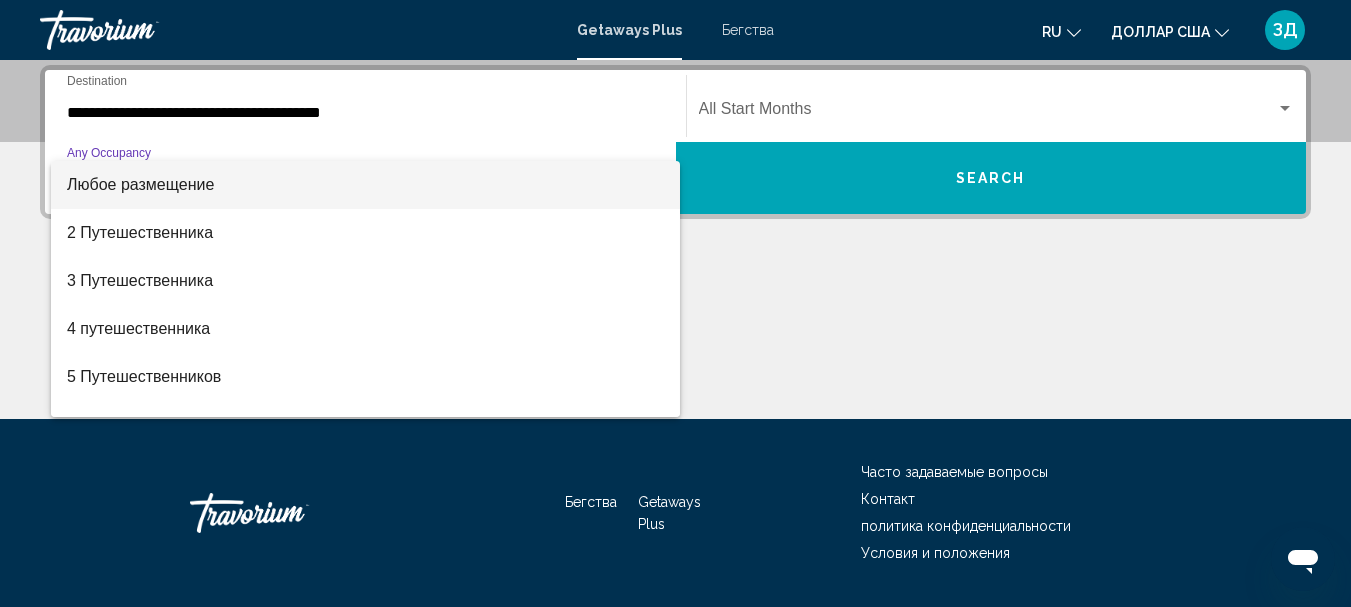 scroll, scrollTop: 224, scrollLeft: 0, axis: vertical 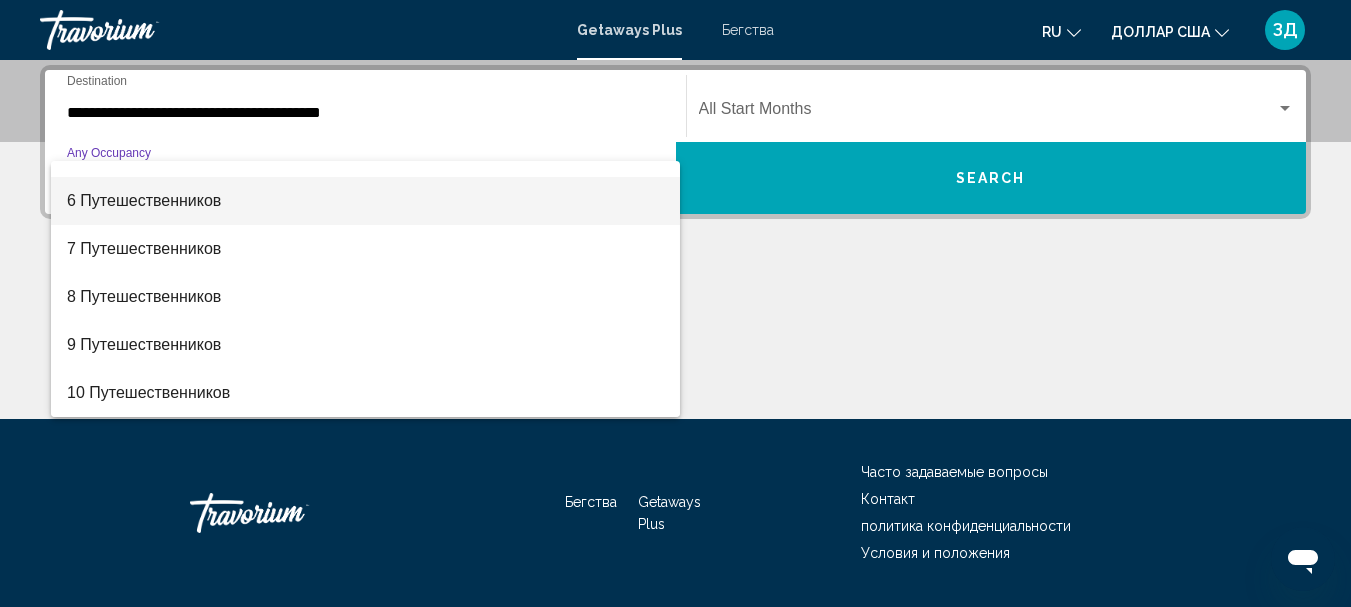 click on "6 Путешественников" at bounding box center (365, 201) 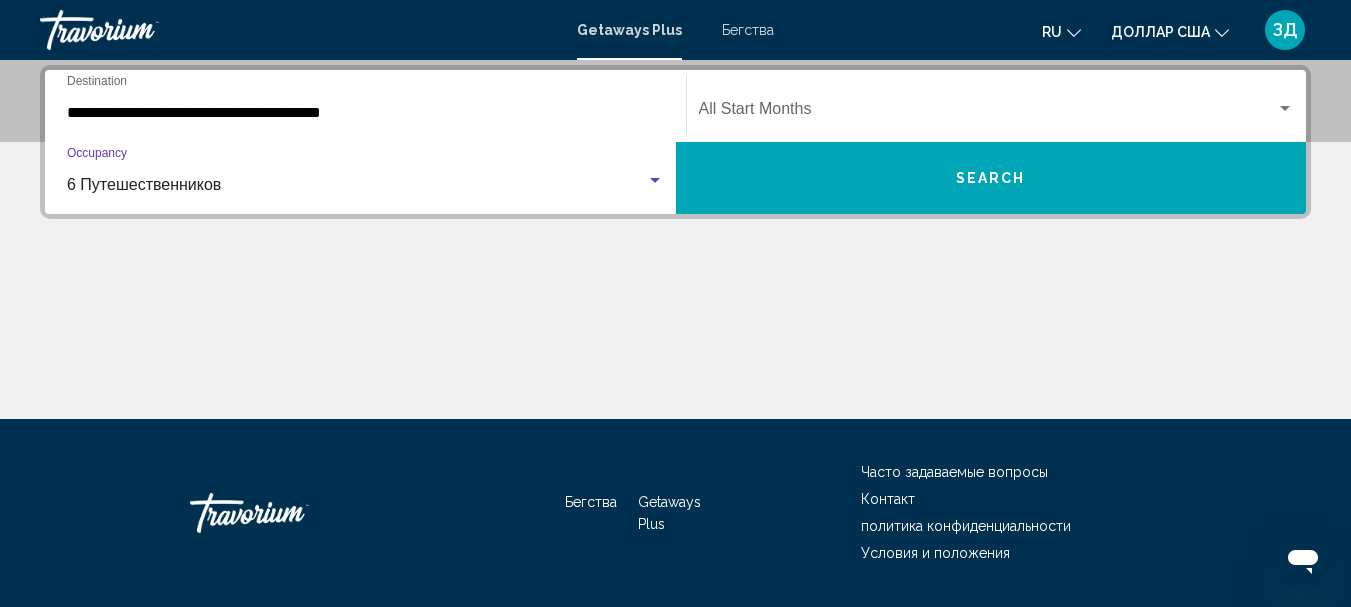 click on "Search" at bounding box center (991, 178) 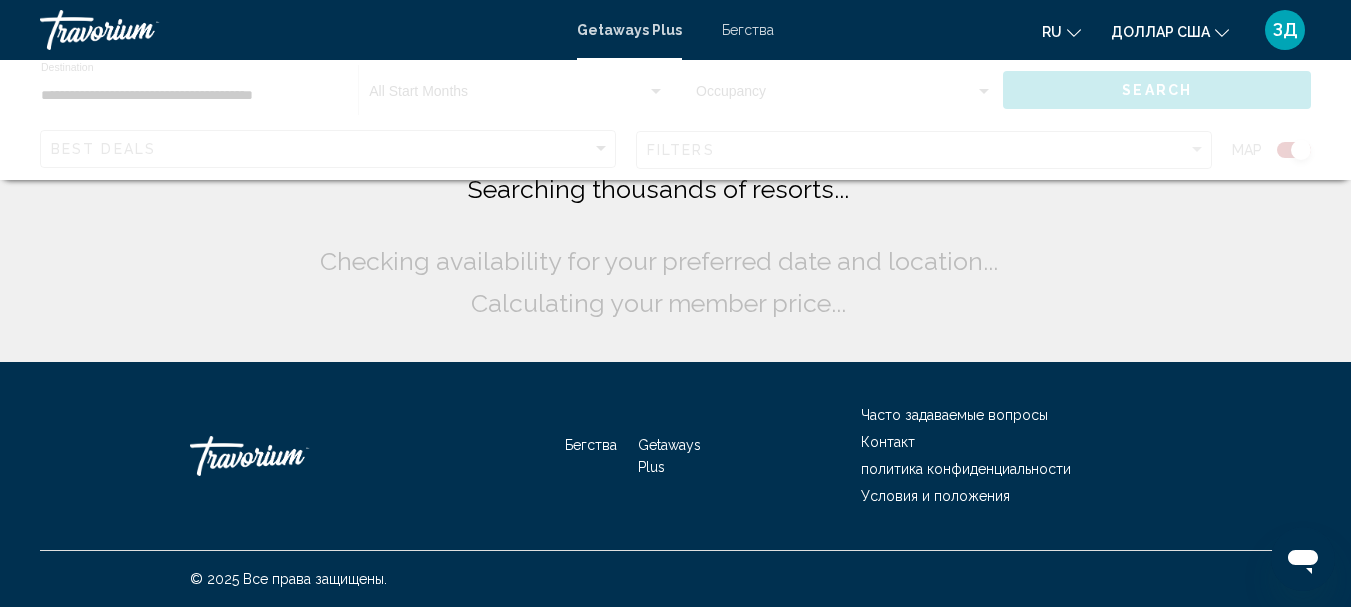 scroll, scrollTop: 0, scrollLeft: 0, axis: both 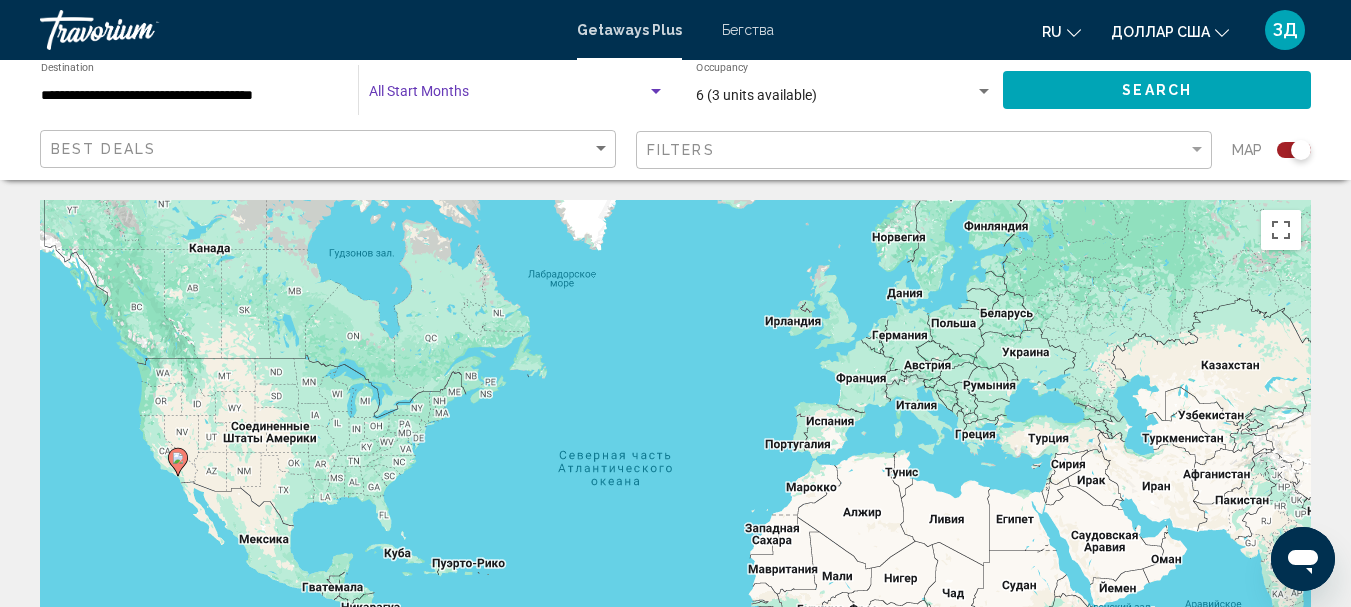 click at bounding box center [508, 96] 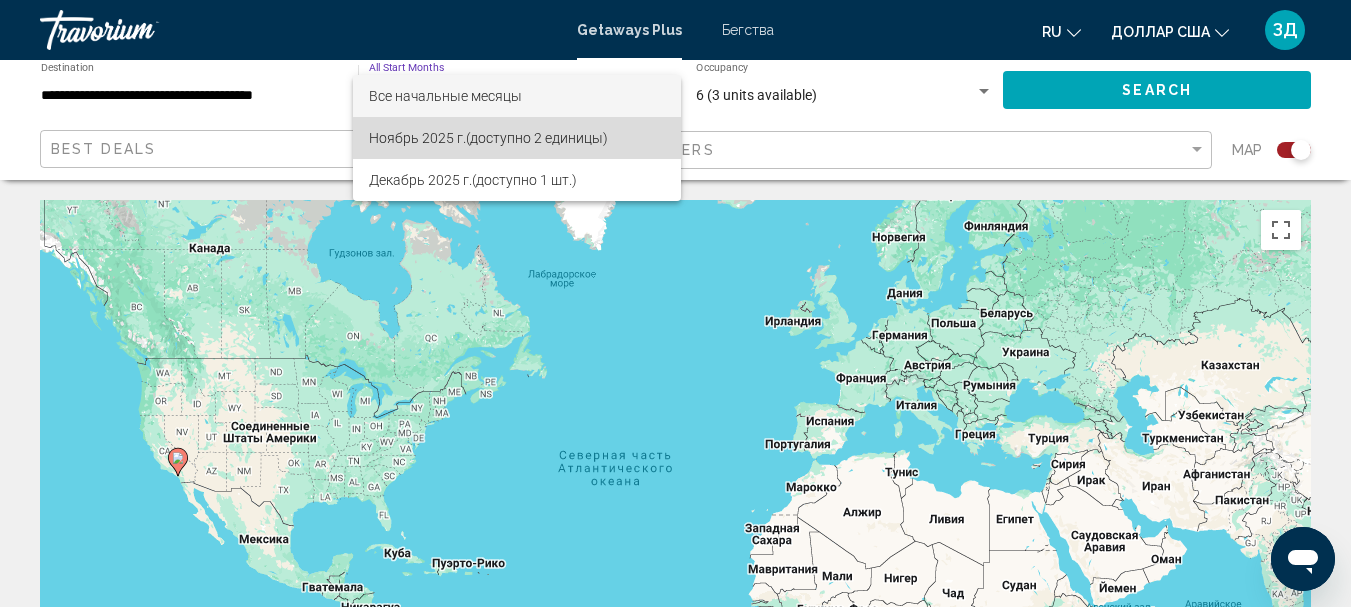 click on "Ноябрь 2025 г.  (доступно 2 единицы)" at bounding box center [517, 138] 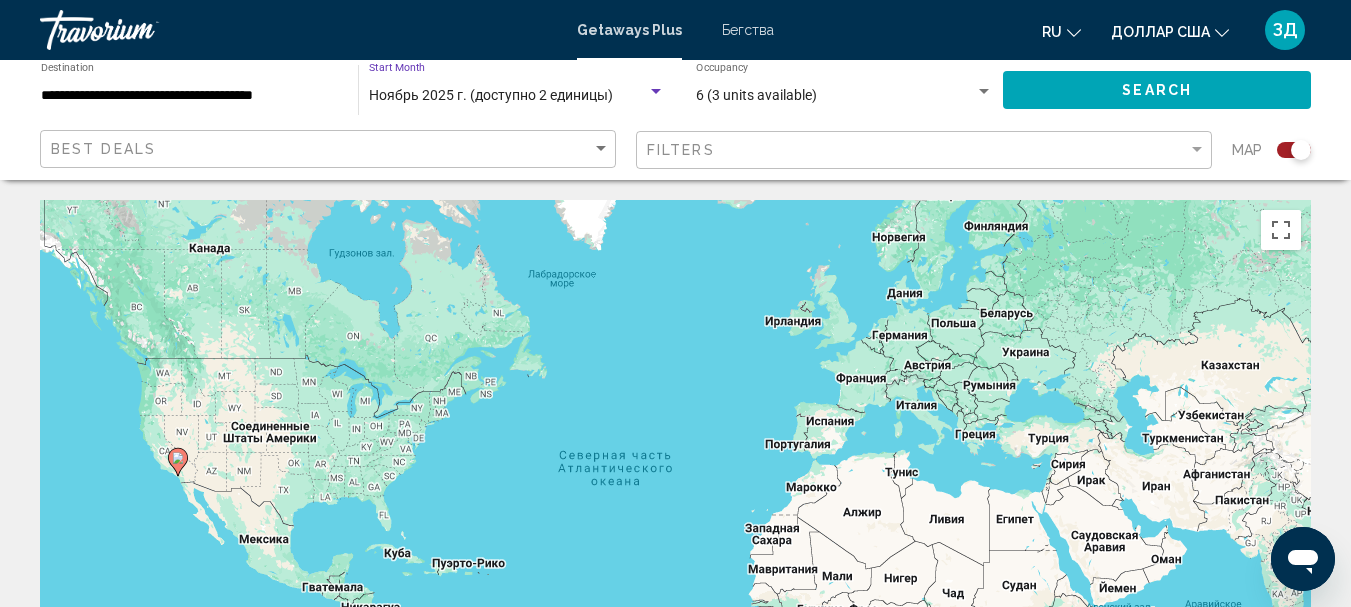 click on "Search" 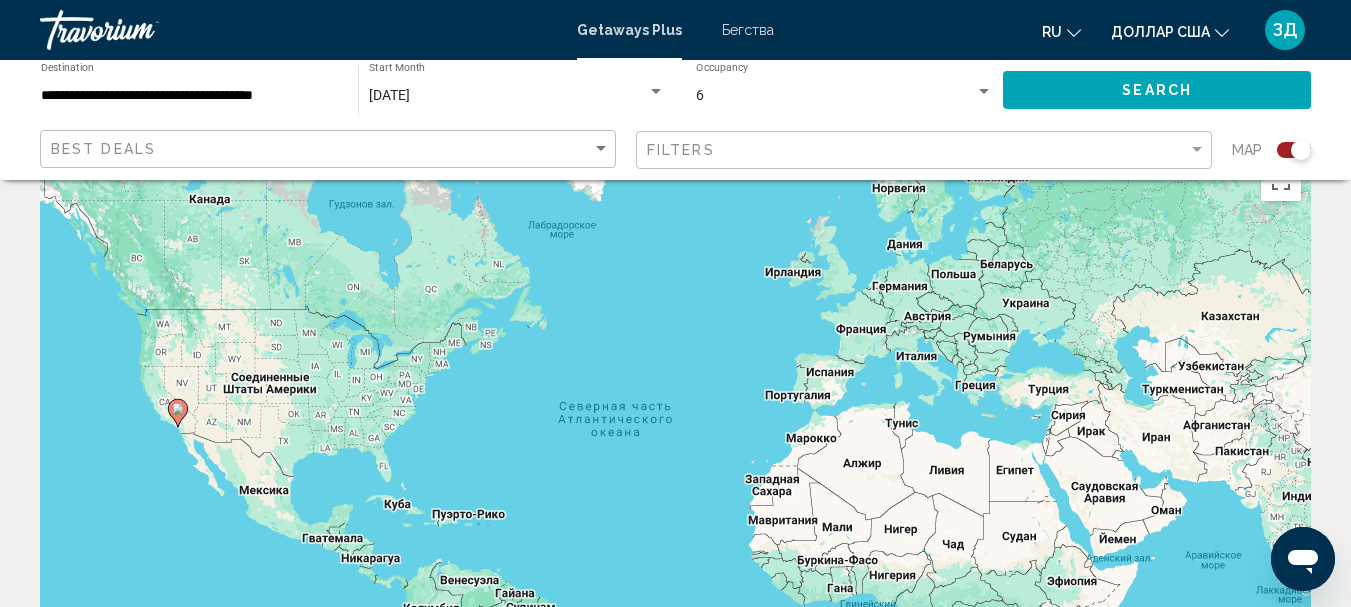 scroll, scrollTop: 0, scrollLeft: 0, axis: both 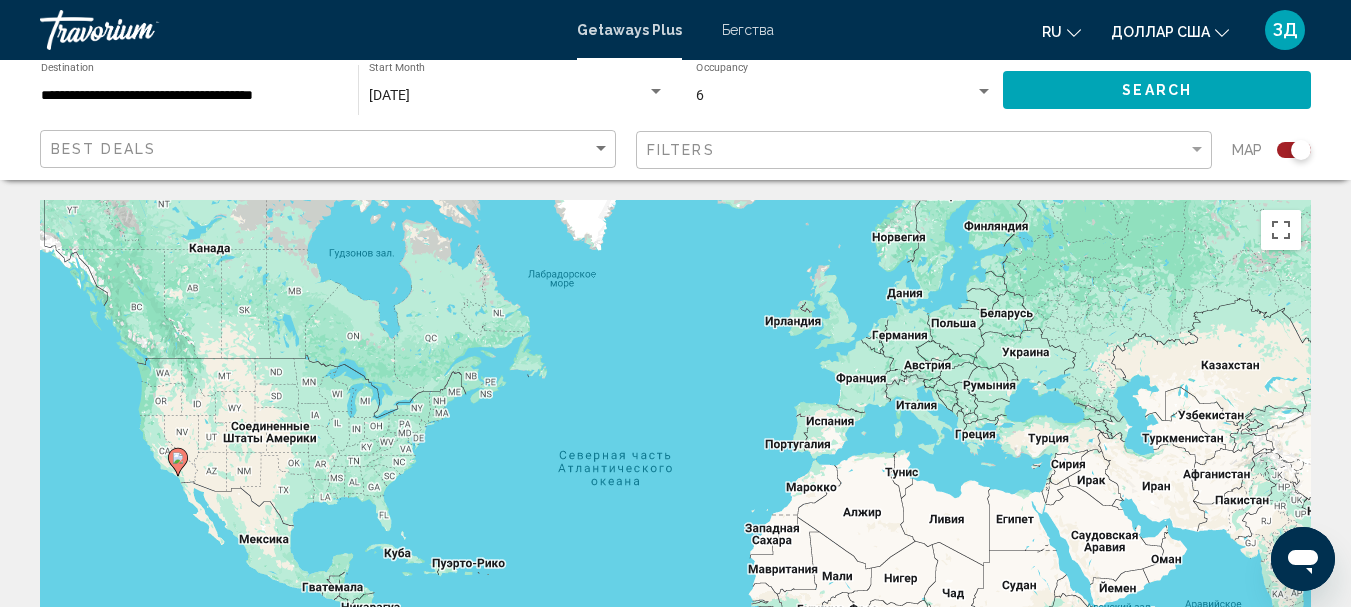 click on "Бегства" at bounding box center (748, 30) 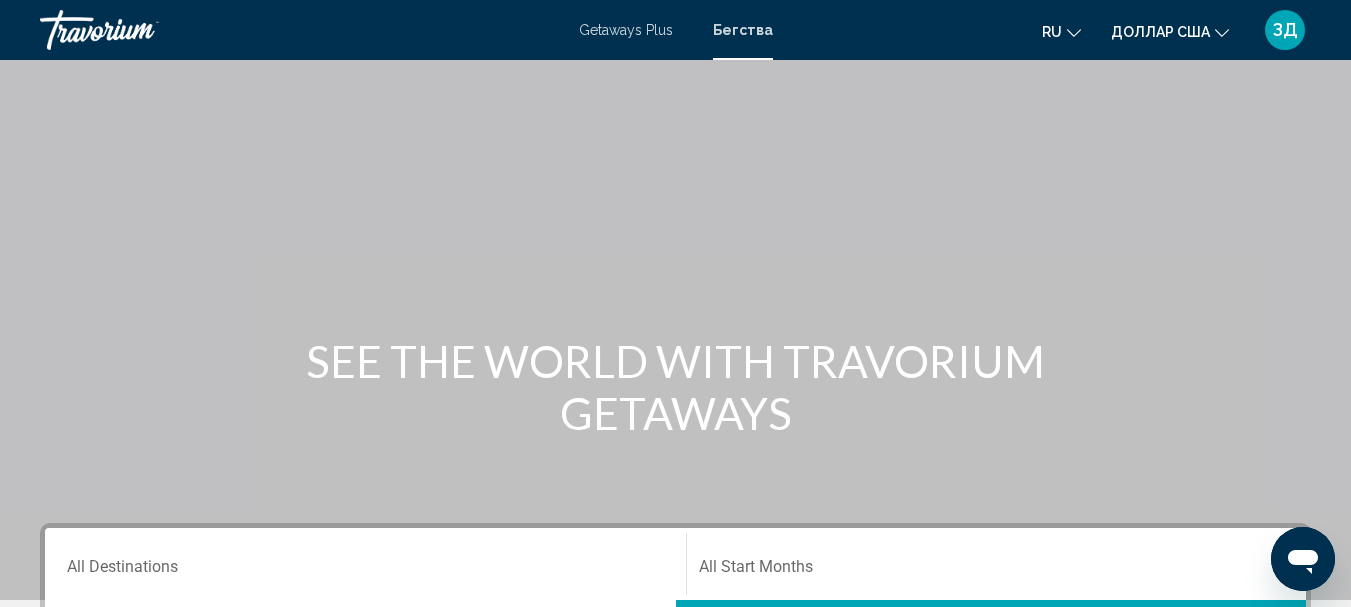 click on "Destination All Destinations" at bounding box center [365, 564] 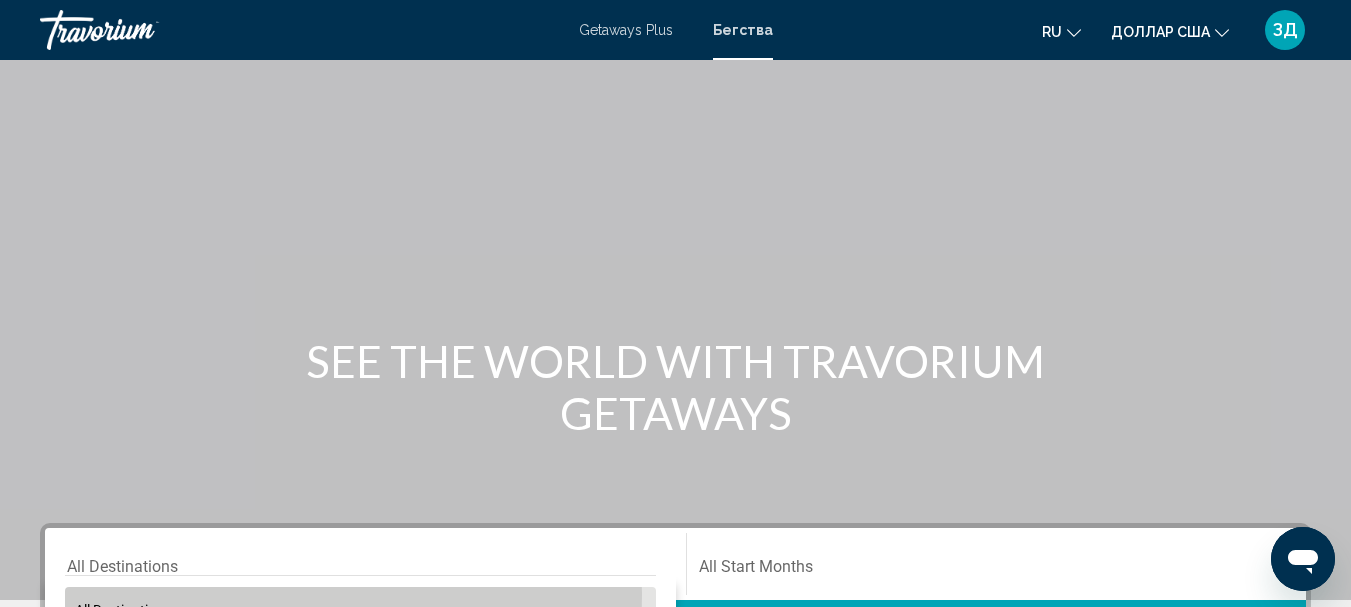 click on "All destinations" at bounding box center (360, 610) 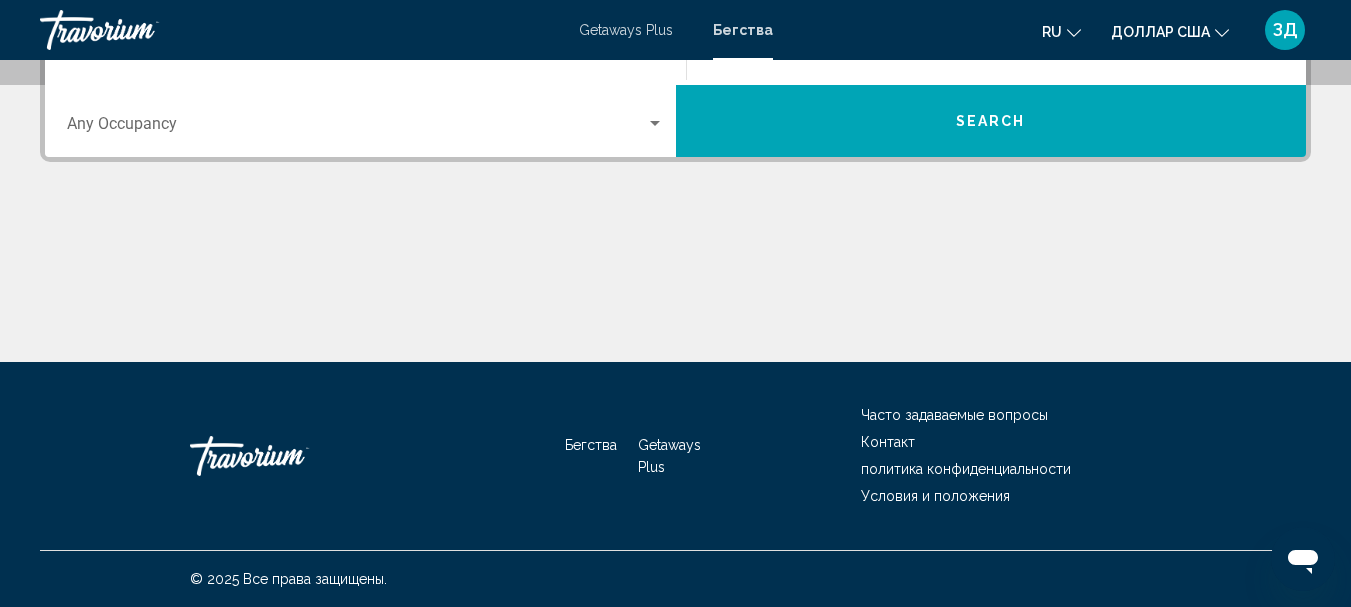 scroll, scrollTop: 458, scrollLeft: 0, axis: vertical 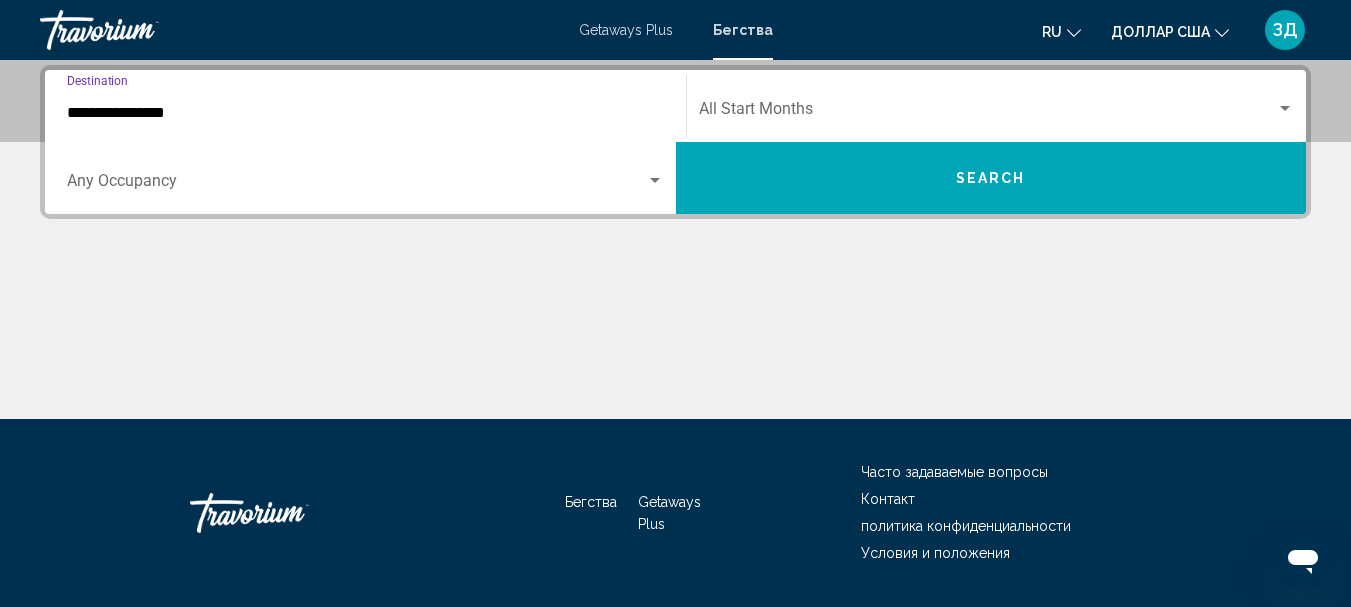 click on "**********" at bounding box center (365, 113) 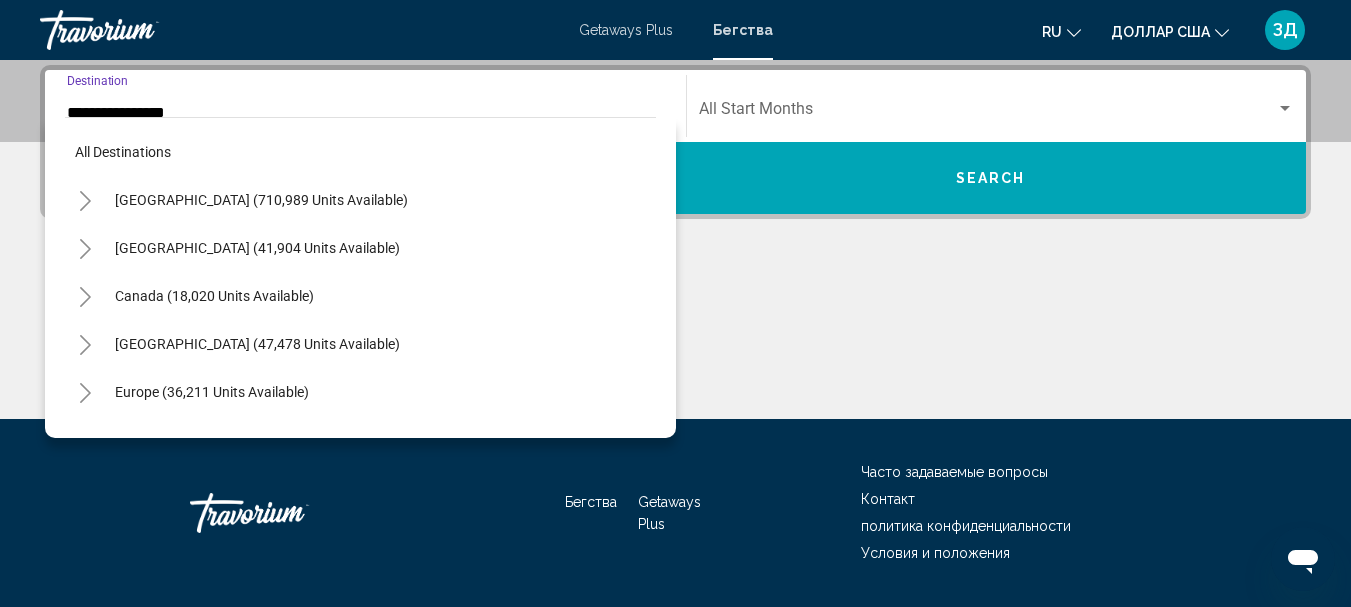click 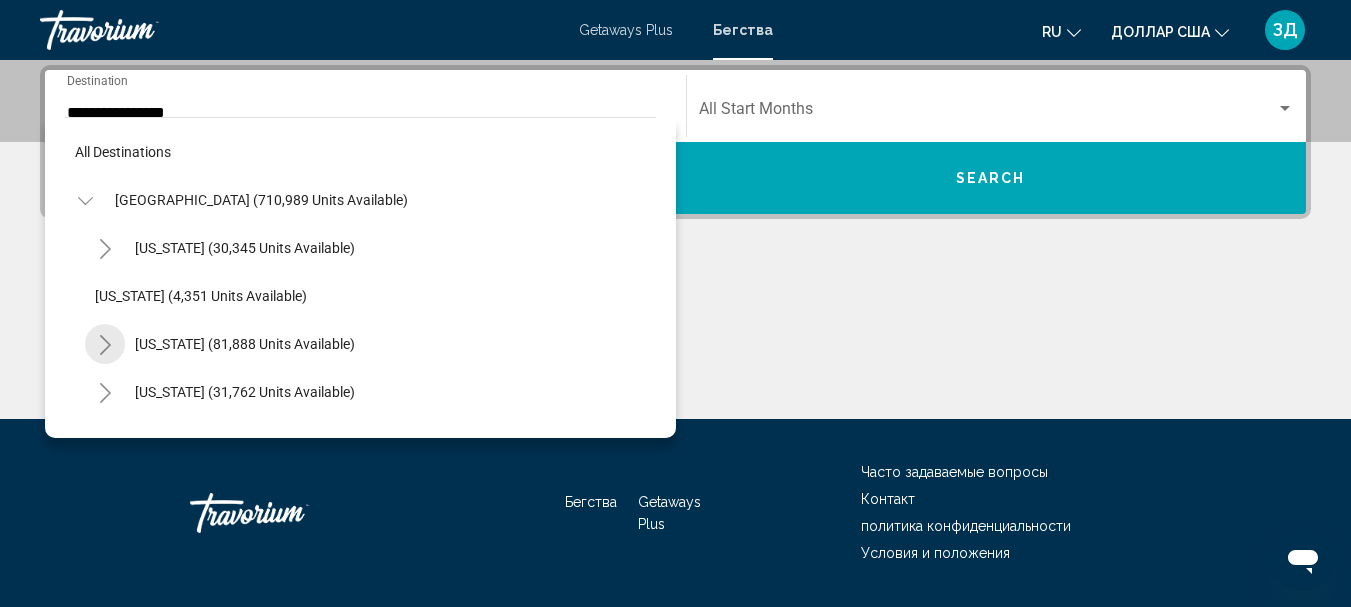 click 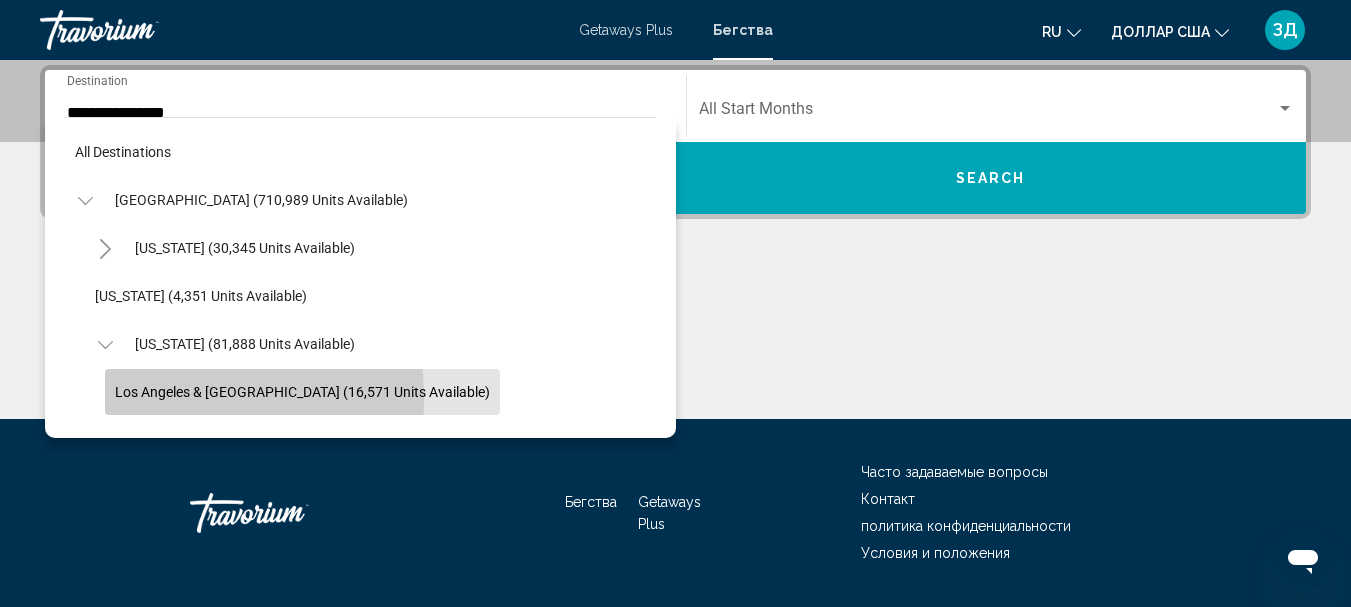 click on "Los Angeles & Anaheim (16,571 units available)" 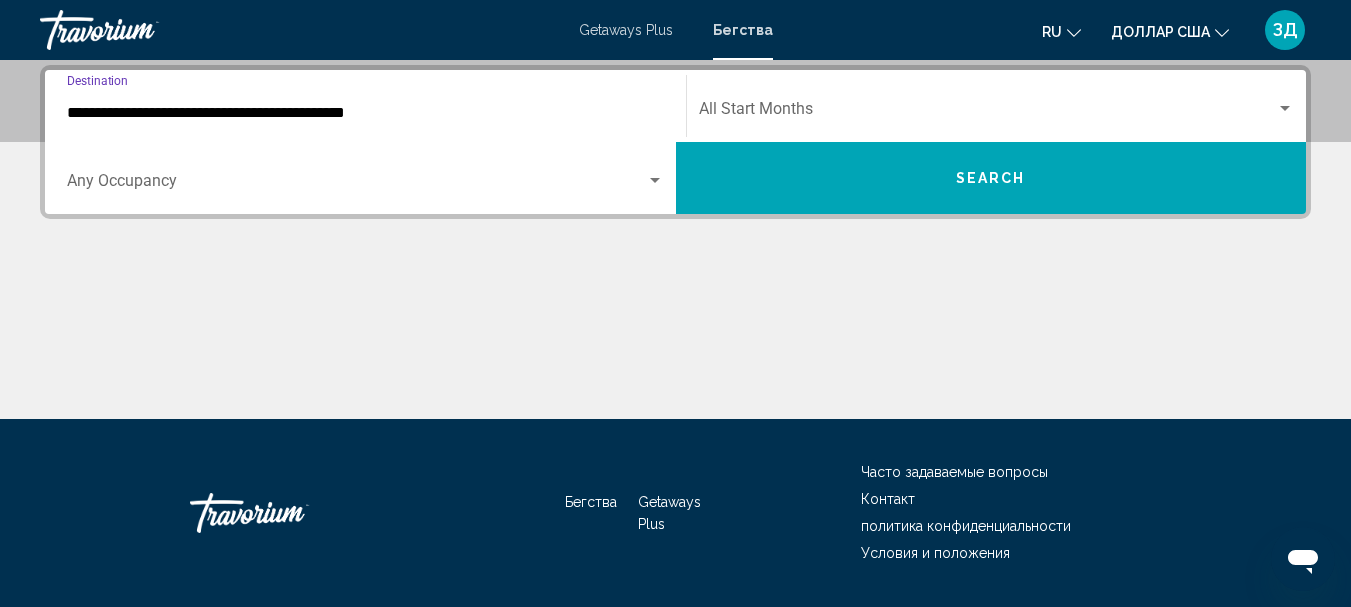click at bounding box center [988, 113] 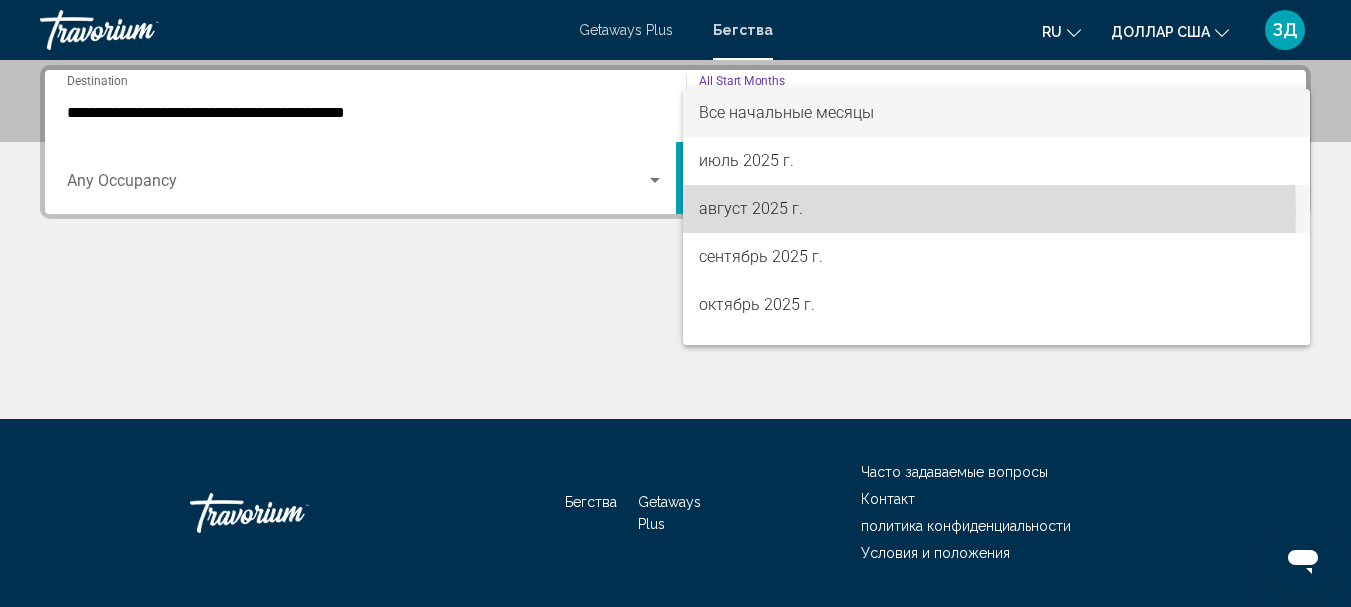 click on "август 2025 г." at bounding box center (997, 209) 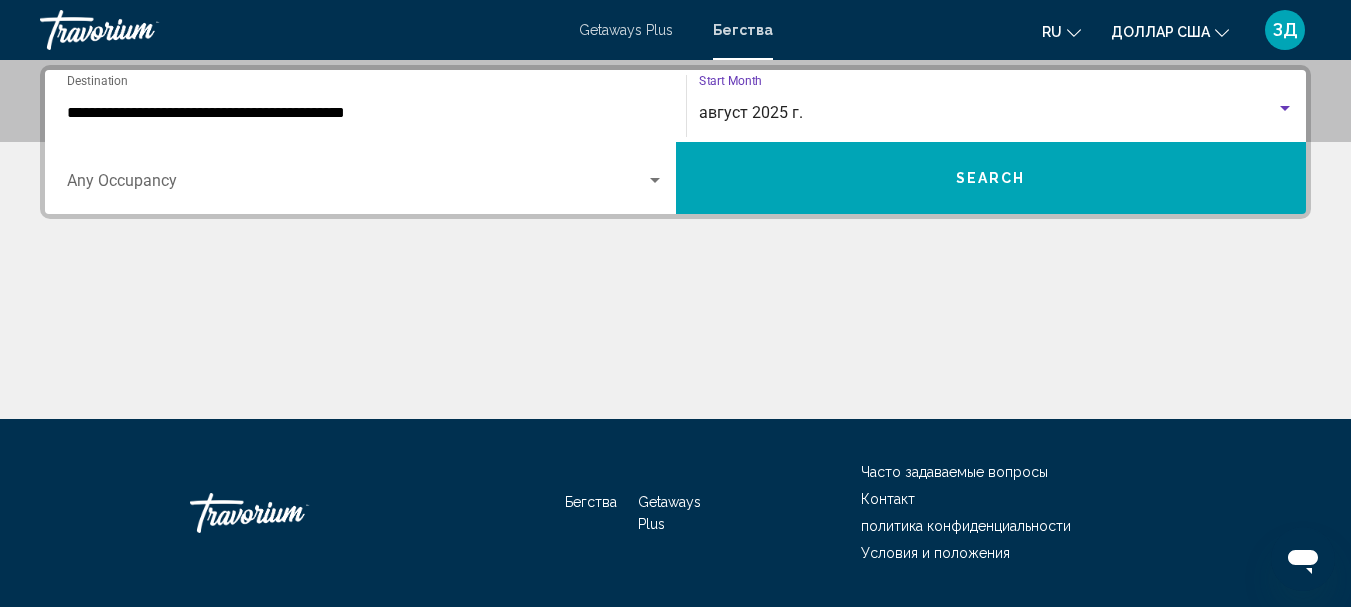 click at bounding box center [655, 181] 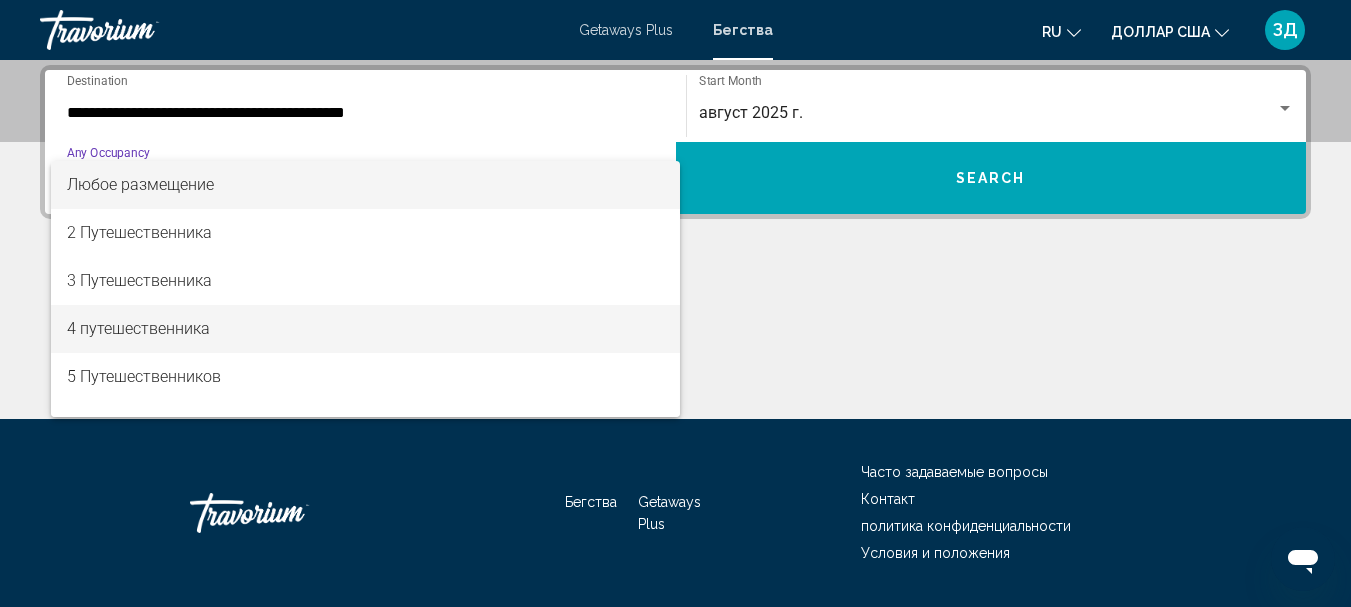 scroll, scrollTop: 100, scrollLeft: 0, axis: vertical 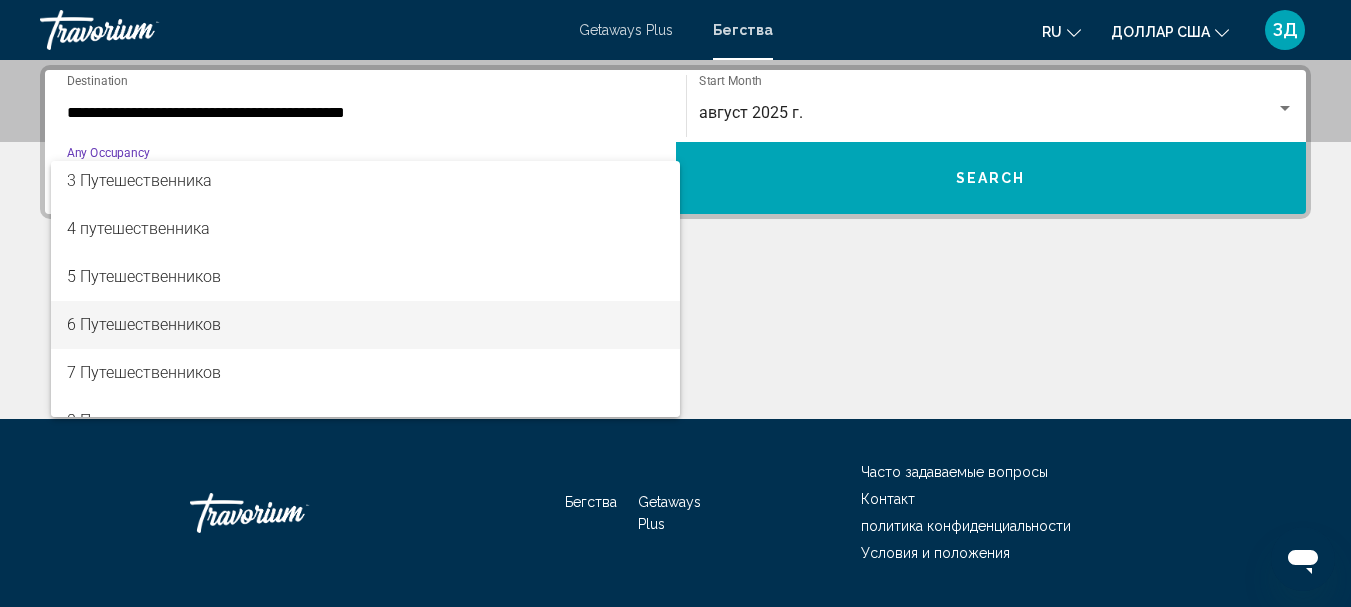 click on "6 Путешественников" at bounding box center [365, 325] 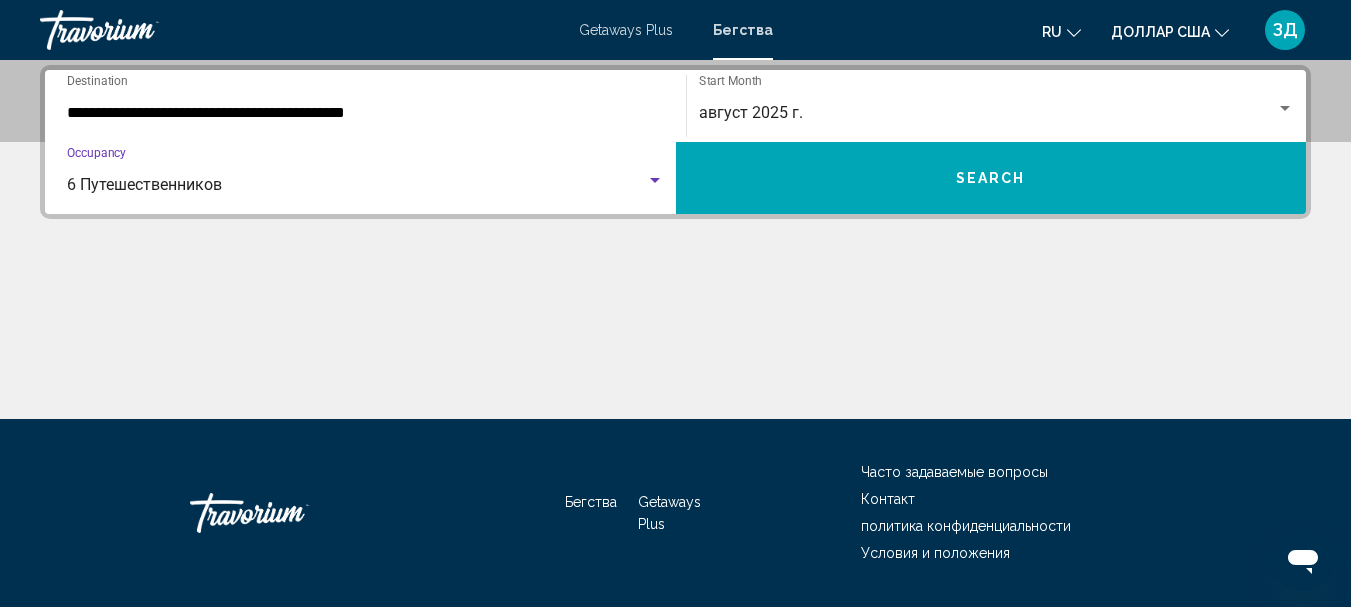 click on "Search" at bounding box center [991, 179] 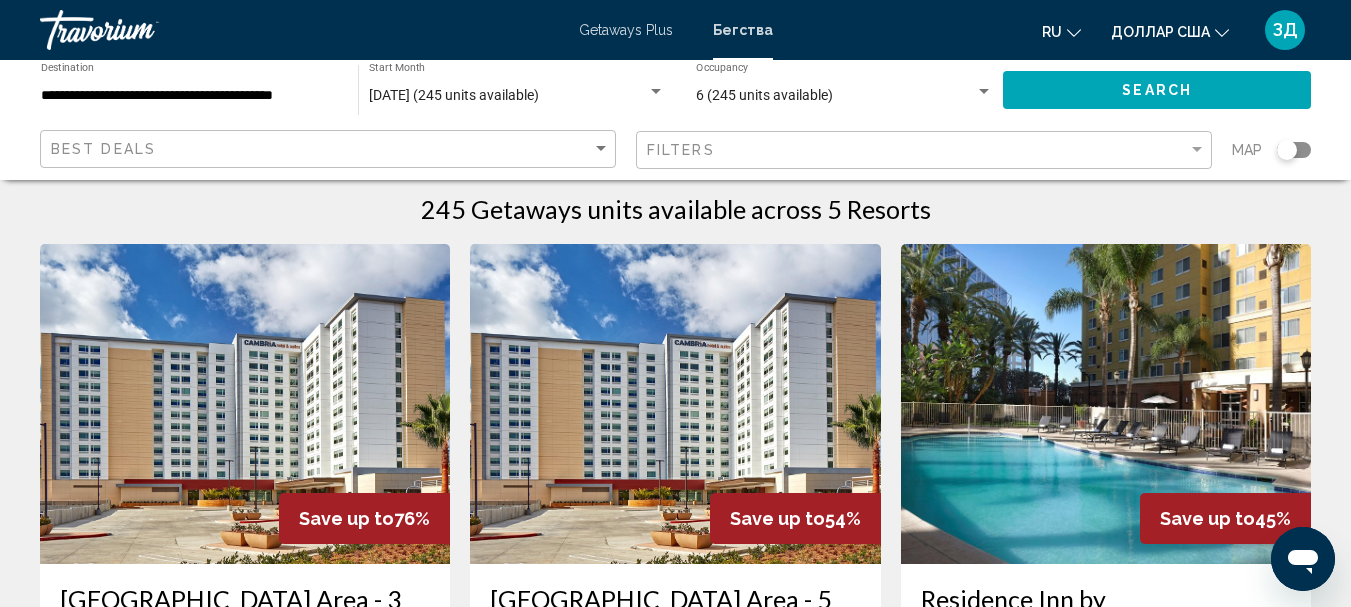 scroll, scrollTop: 0, scrollLeft: 0, axis: both 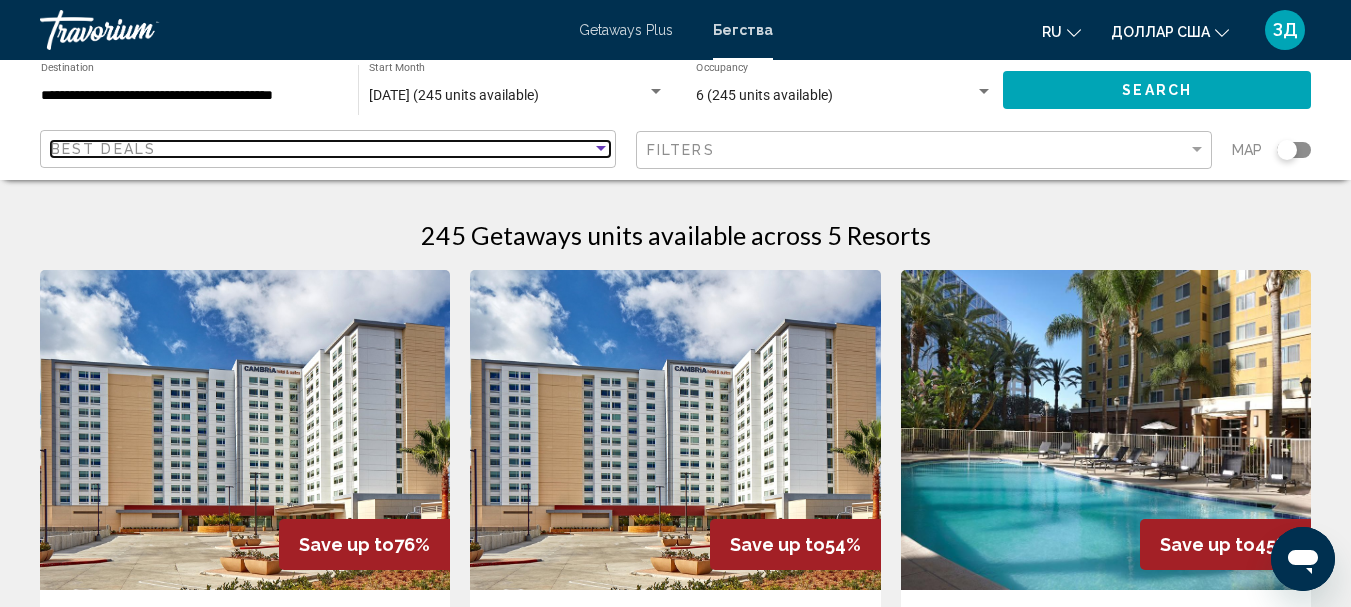 click at bounding box center (601, 149) 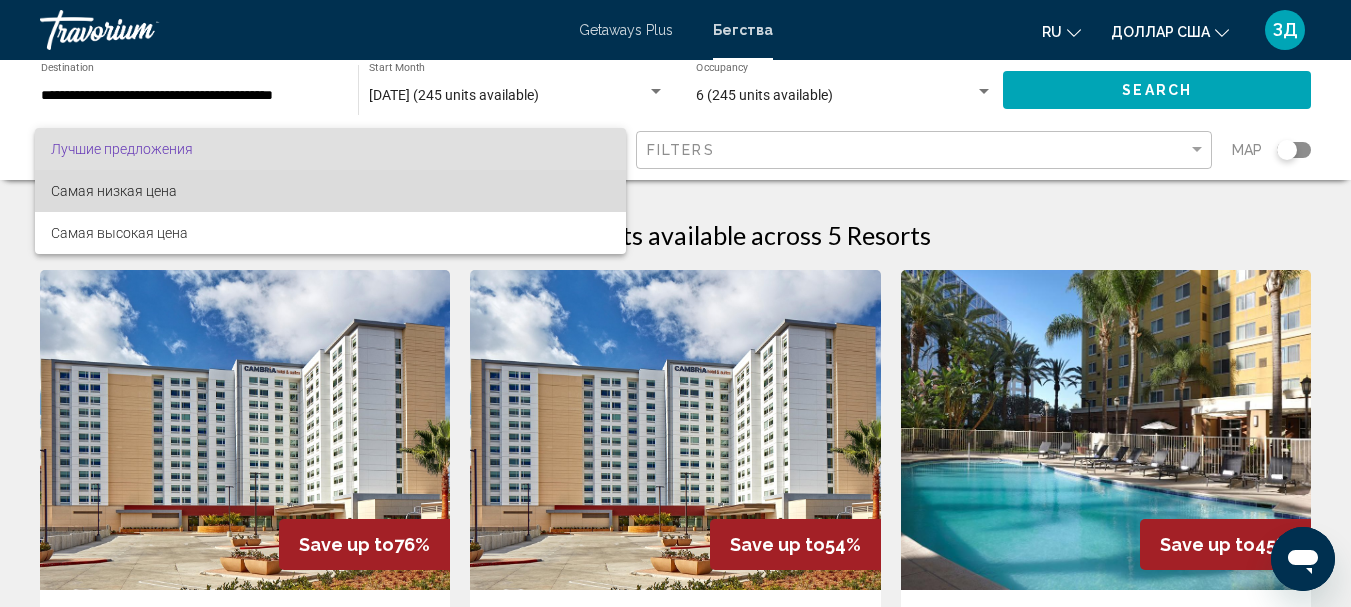 click on "Самая низкая цена" at bounding box center (330, 191) 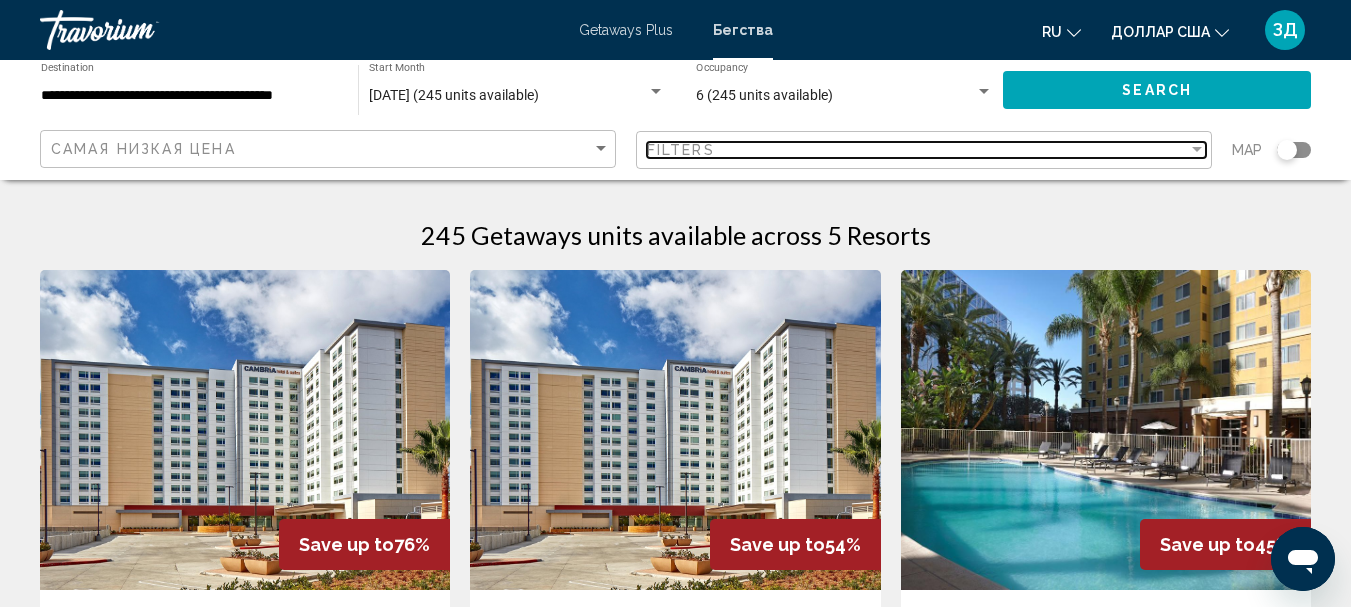 click on "Filters" at bounding box center (917, 150) 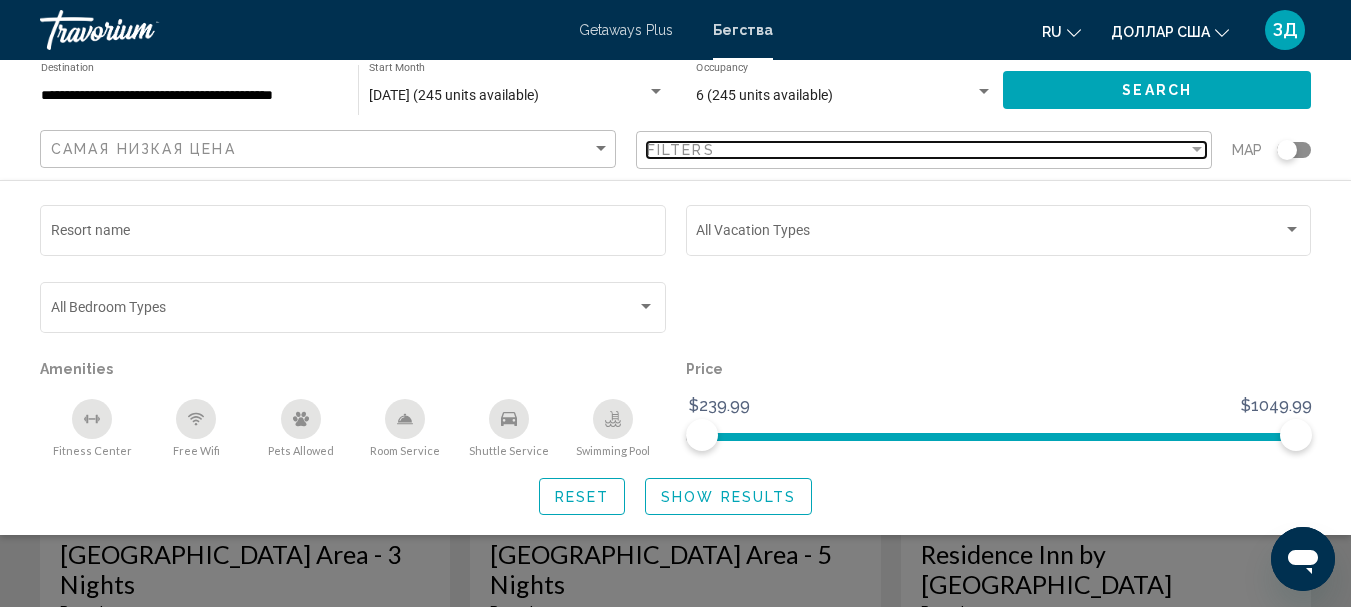scroll, scrollTop: 100, scrollLeft: 0, axis: vertical 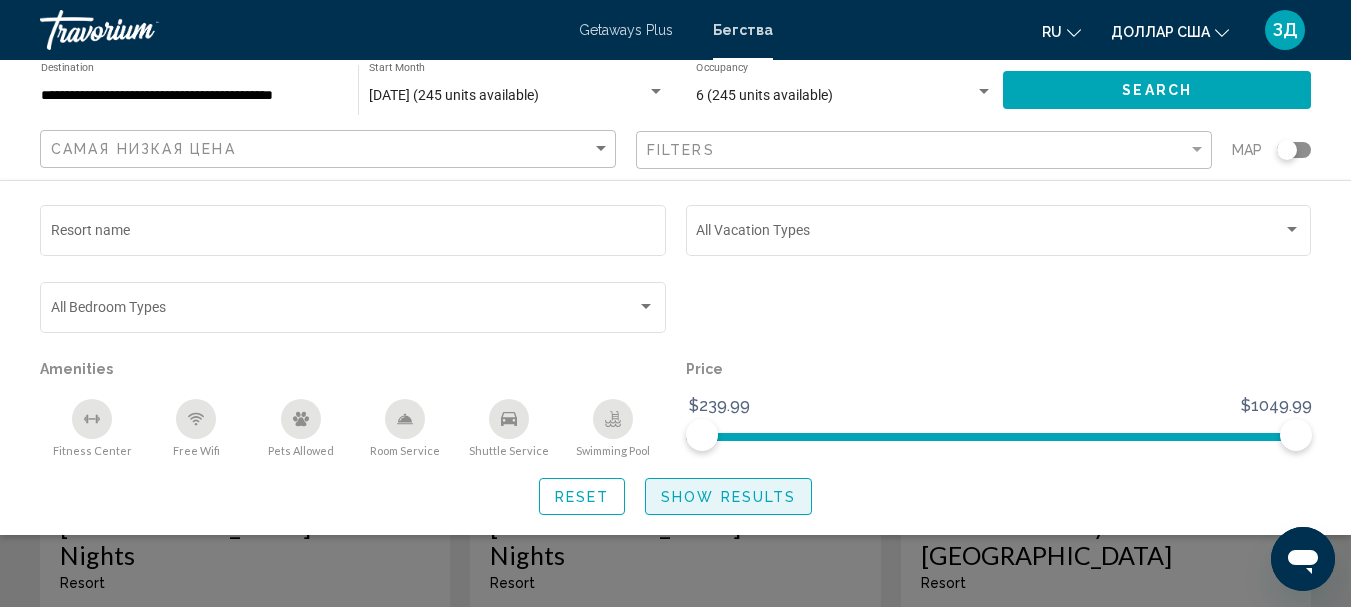 click on "Show Results" 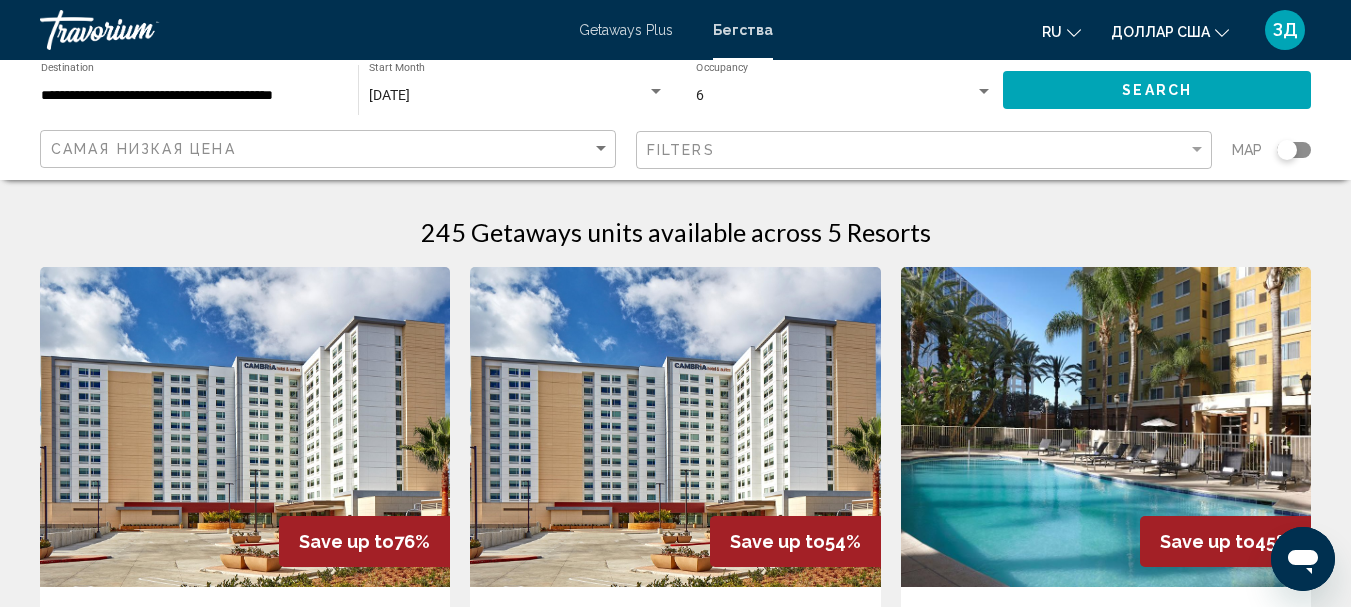scroll, scrollTop: 0, scrollLeft: 0, axis: both 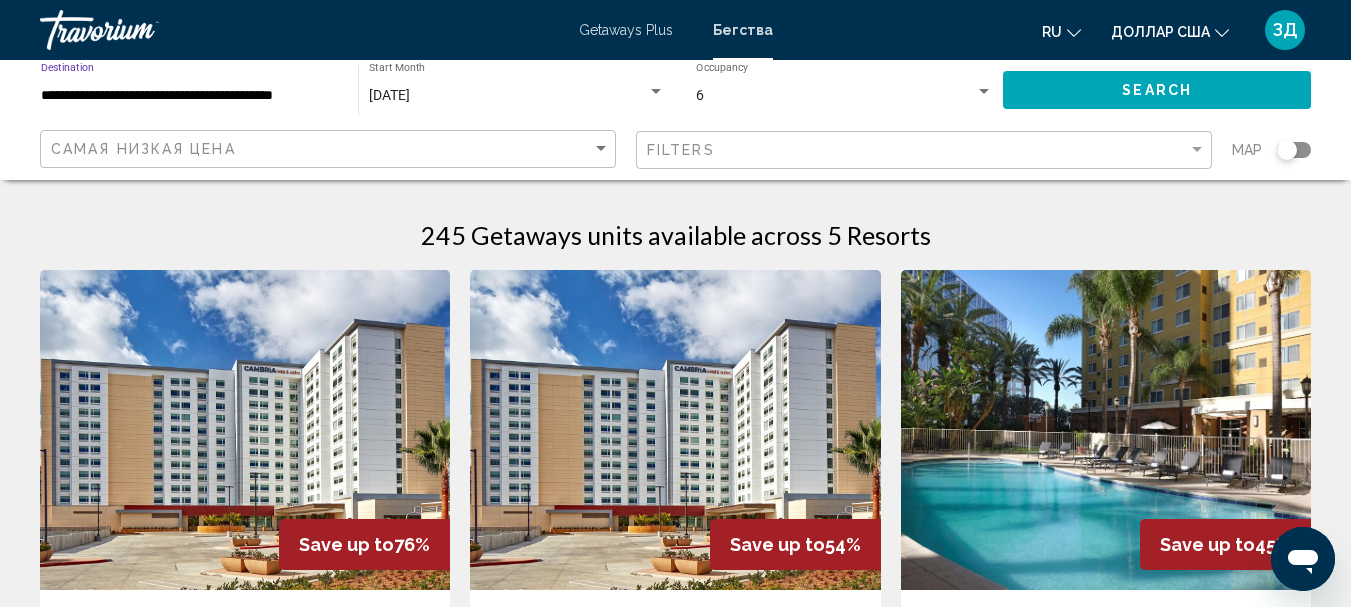 click on "**********" at bounding box center (189, 96) 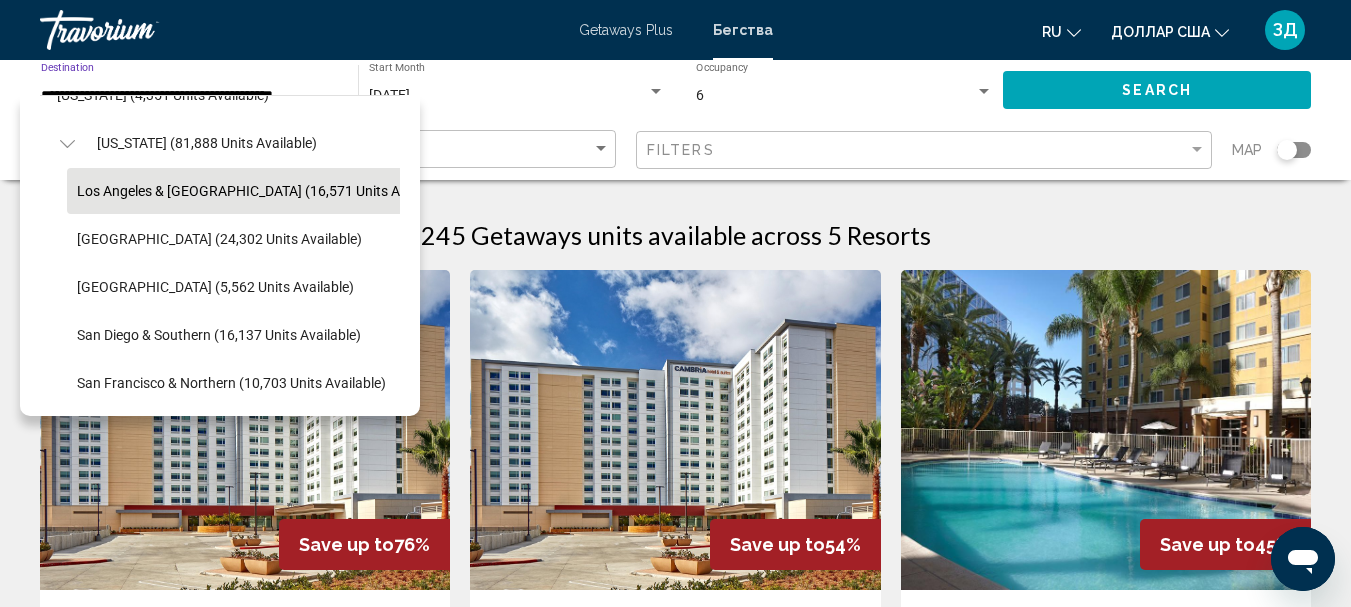 scroll, scrollTop: 127, scrollLeft: 13, axis: both 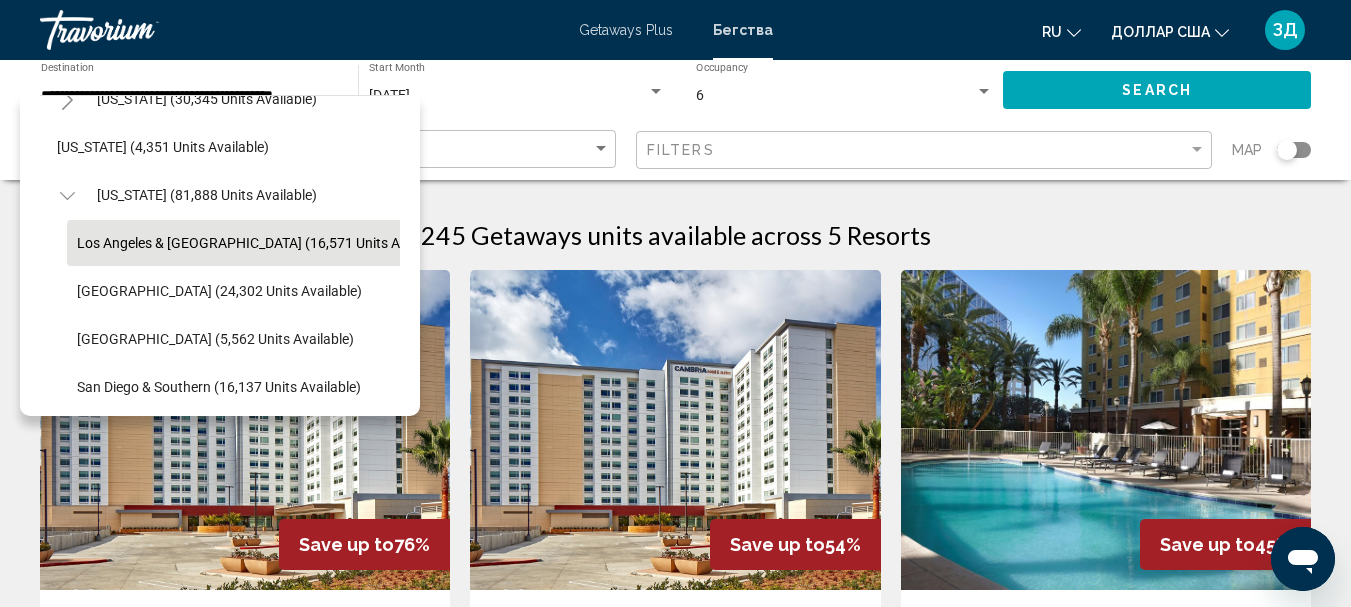 click on "245 Getaways units available across 5 Resorts Save up to  76%   Cambria Hotel & Suites Anaheim Resort Area - 3 Nights  Resort  -  This is an adults only resort
Anaheim, CA, USA From $989.99 USD $239.99 USD For 3 nights You save  $750.00 USD   temp  View Resort    ( 52 units )  Save up to  54%   Cambria Hotel & Suites Anaheim Resort Area - 5 Nights  Resort  -  This is an adults only resort
Anaheim, CA, USA From $1,389.99 USD $639.99 USD For 5 nights You save  $750.00 USD   temp  View Resort    ( 20 units )  Save up to  45%   Residence Inn by Marriott Anaheim  Resort  -  This is an adults only resort
Garden Grove, CA, 928402703, USA From $1,684.00 USD $934.00 USD For 7 nights You save  $750.00 USD   temp  3
Fitness Center
Free Wifi
Pets Allowed View Resort    ( 45 units )" at bounding box center [675, 1022] 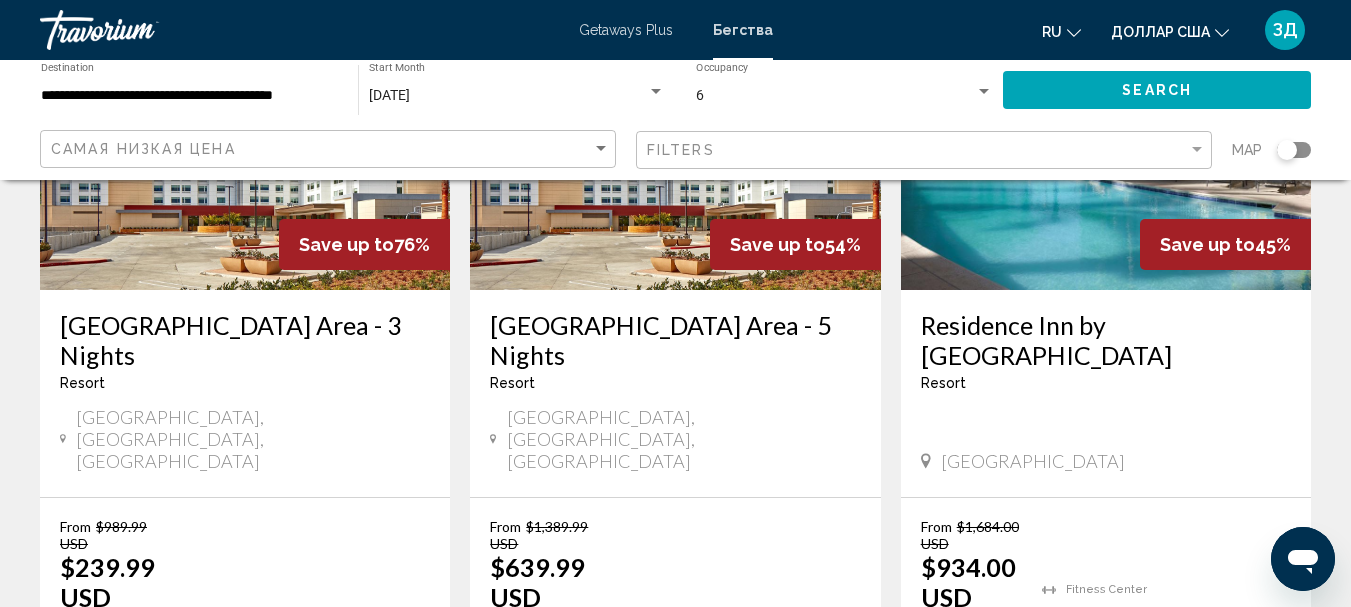 scroll, scrollTop: 400, scrollLeft: 0, axis: vertical 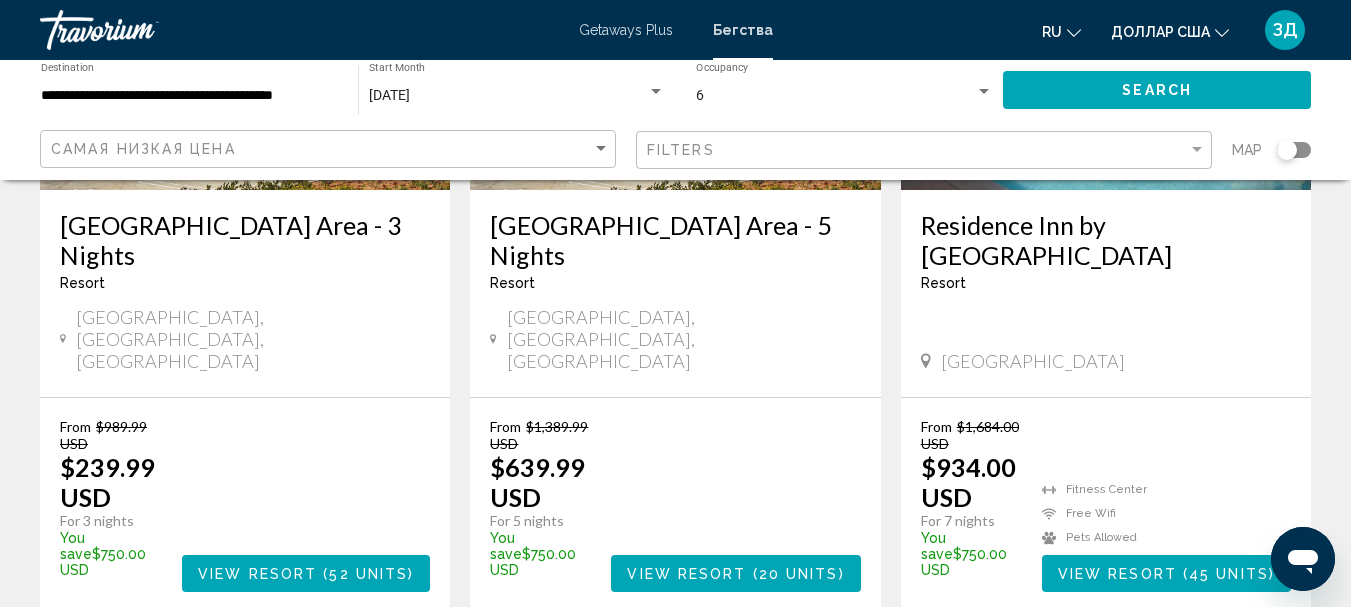 click on "View Resort" at bounding box center [257, 574] 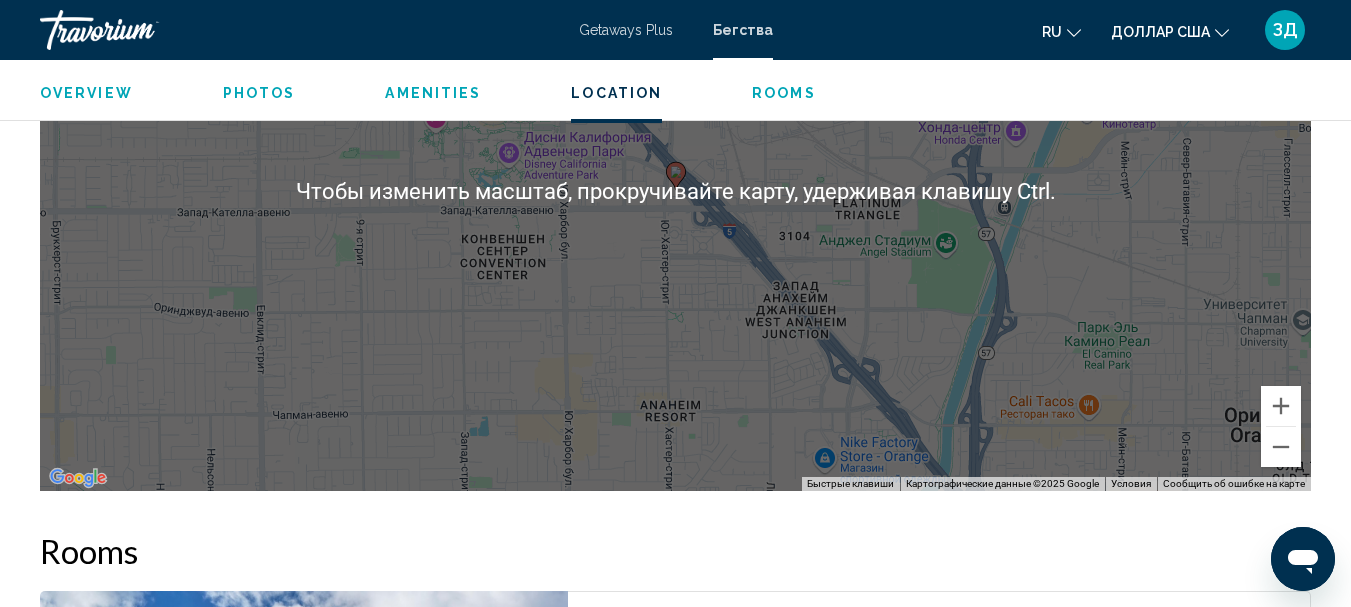 scroll, scrollTop: 2700, scrollLeft: 0, axis: vertical 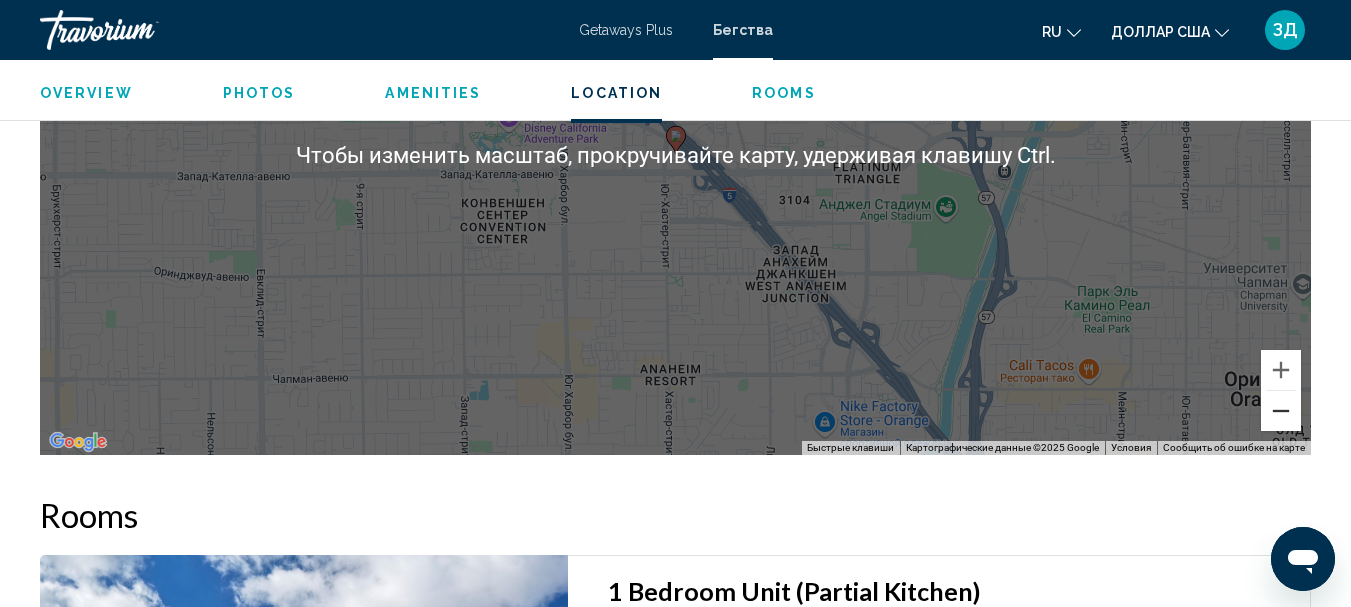 click at bounding box center [1281, 411] 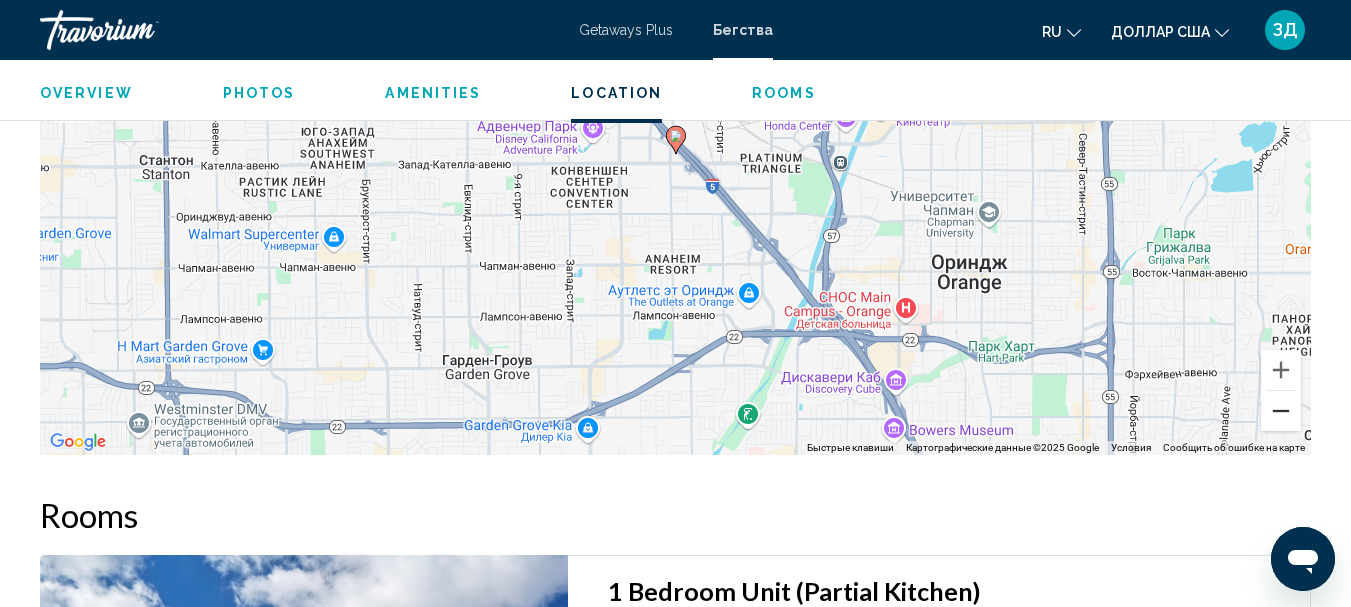 click at bounding box center [1281, 411] 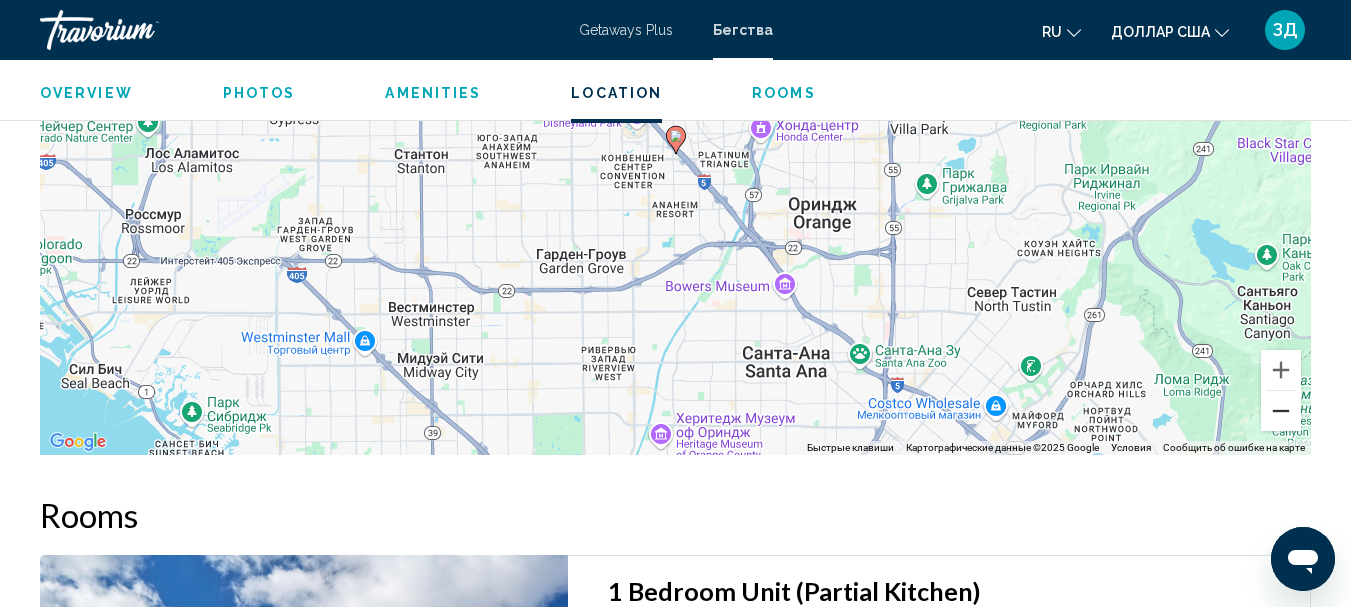 click at bounding box center (1281, 411) 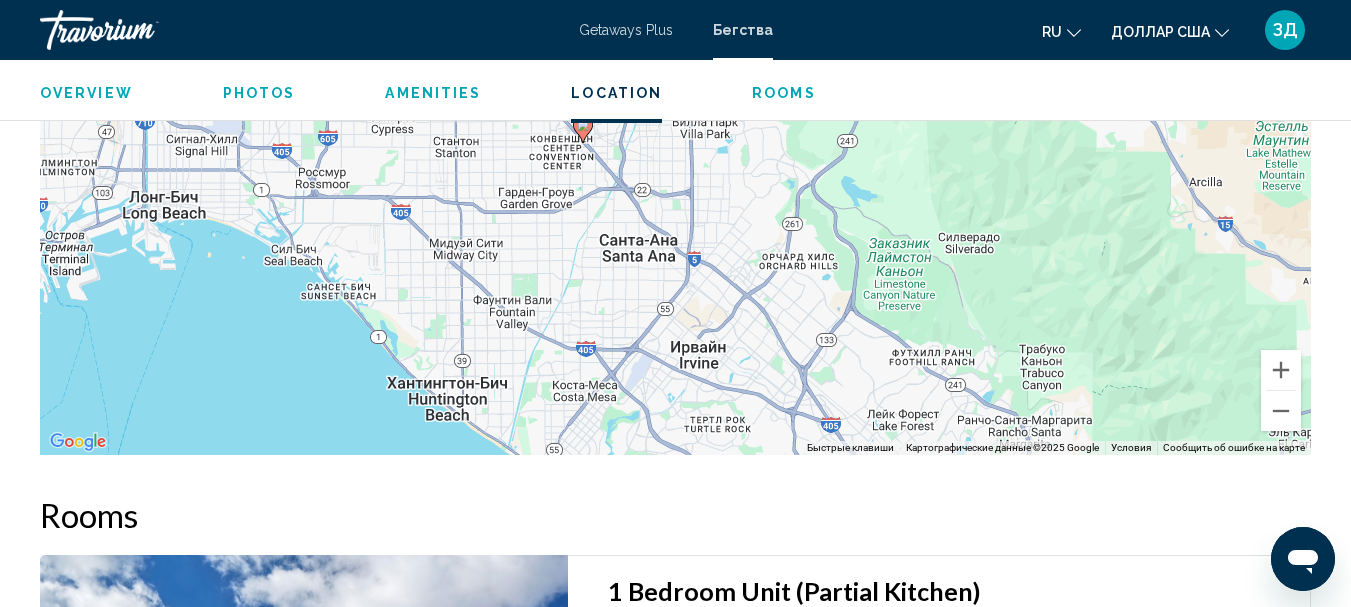 drag, startPoint x: 832, startPoint y: 212, endPoint x: 739, endPoint y: 203, distance: 93.43447 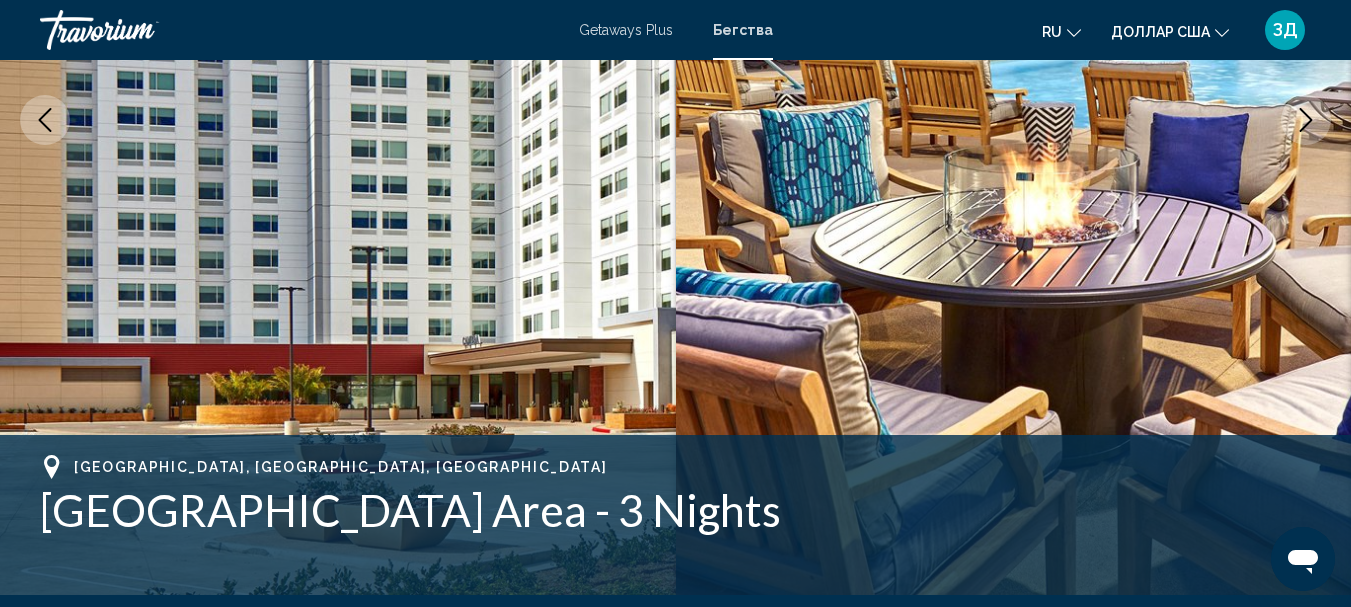 scroll, scrollTop: 400, scrollLeft: 0, axis: vertical 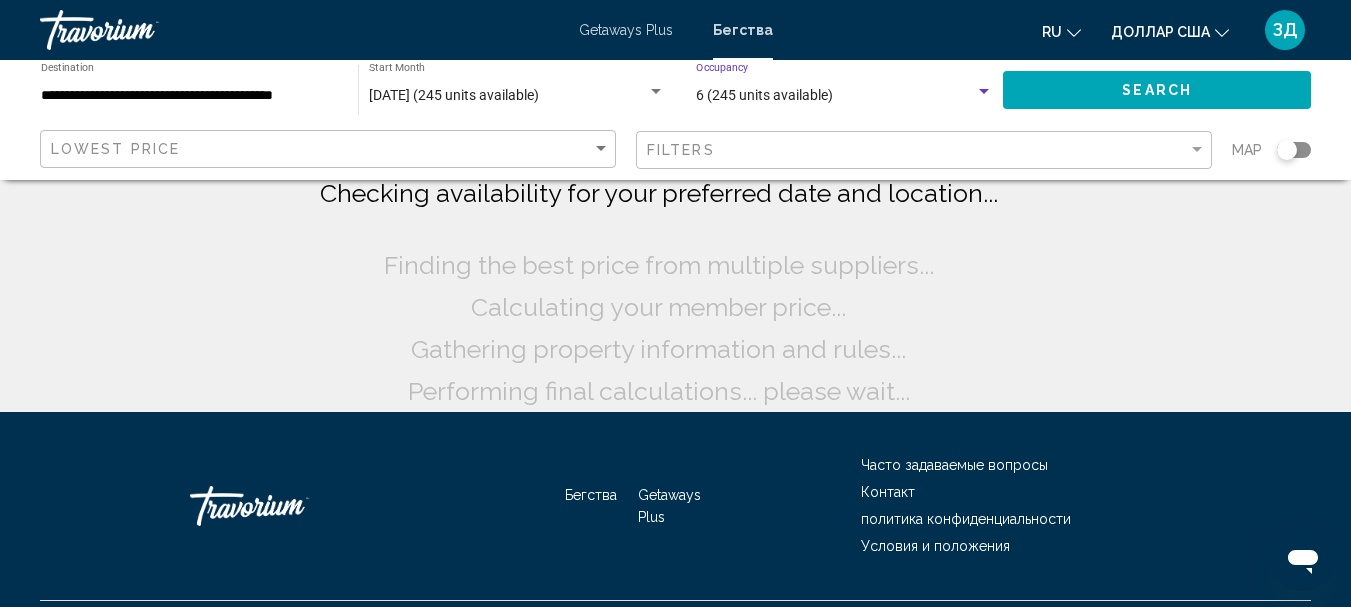 click on "6 (245 units available)" at bounding box center [835, 96] 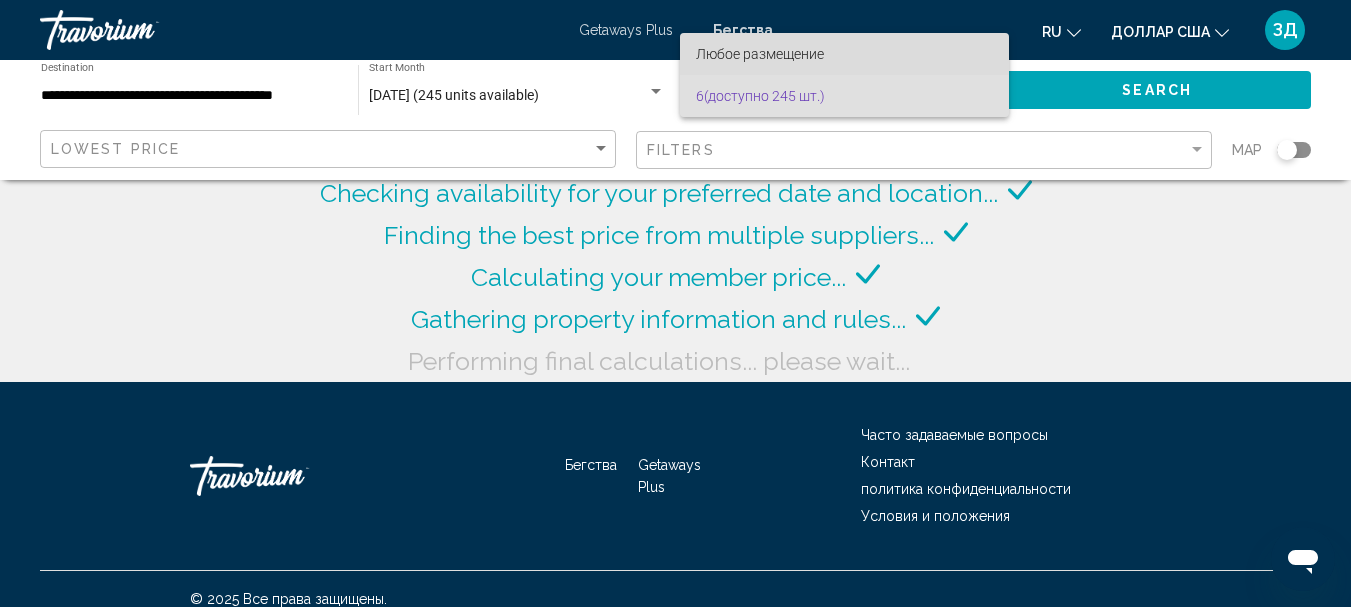 click on "Любое размещение" at bounding box center [844, 54] 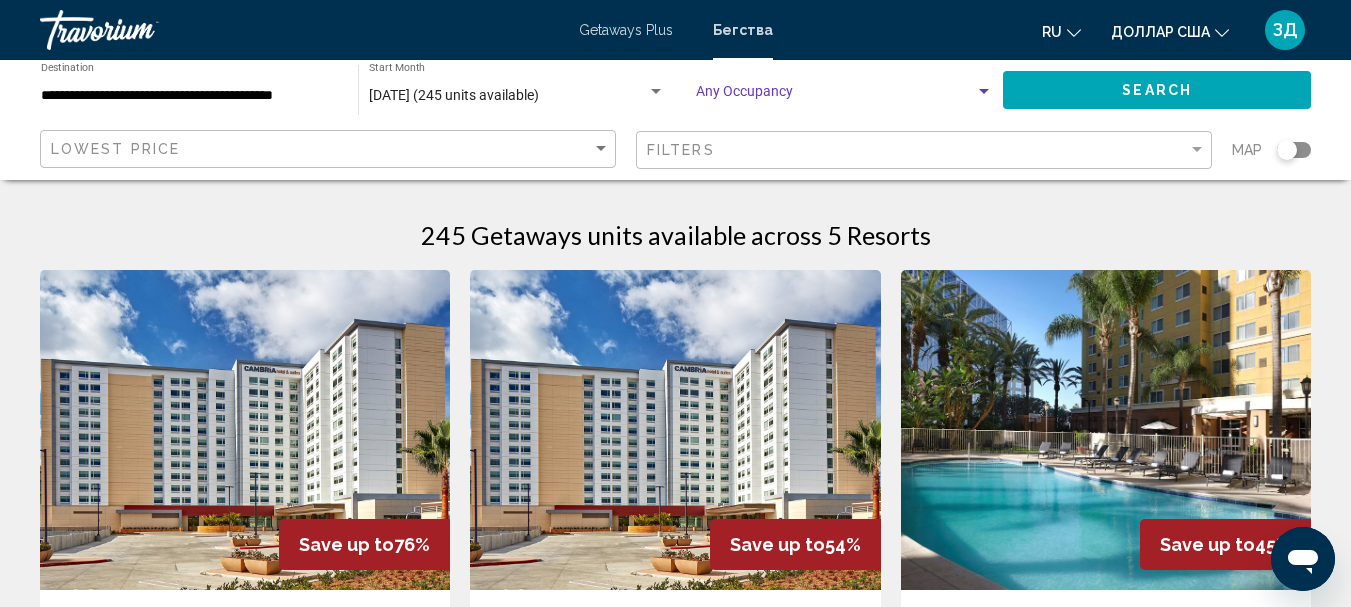 click at bounding box center (835, 96) 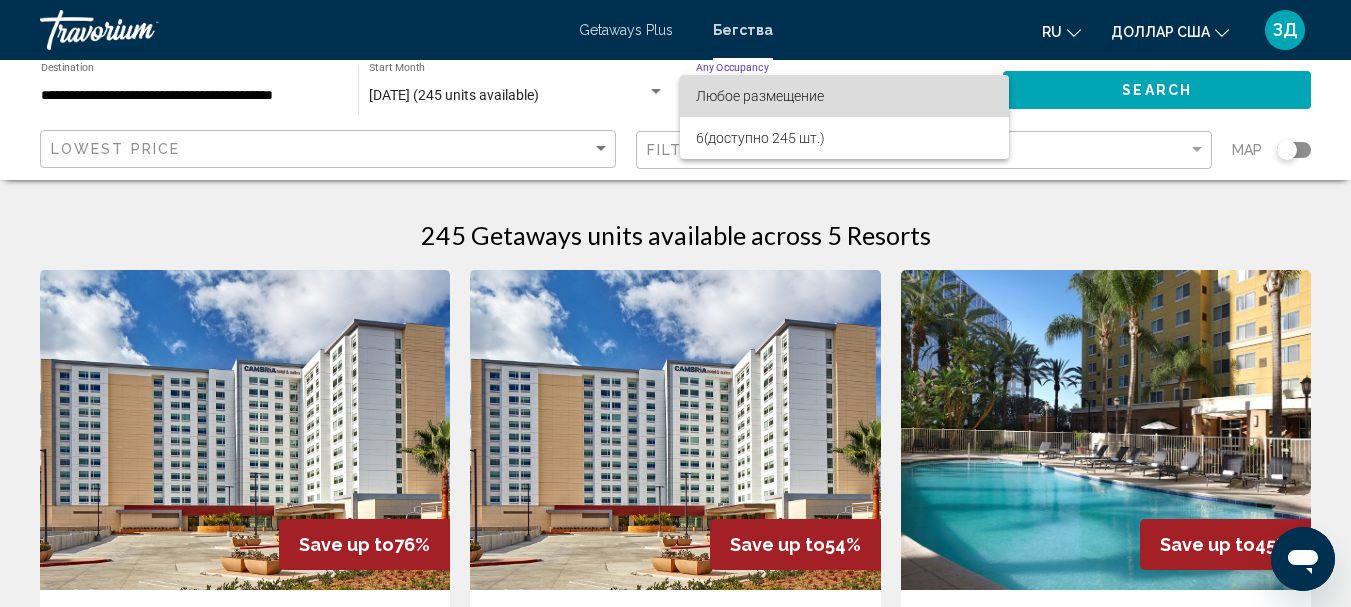 click on "Любое размещение" at bounding box center (844, 96) 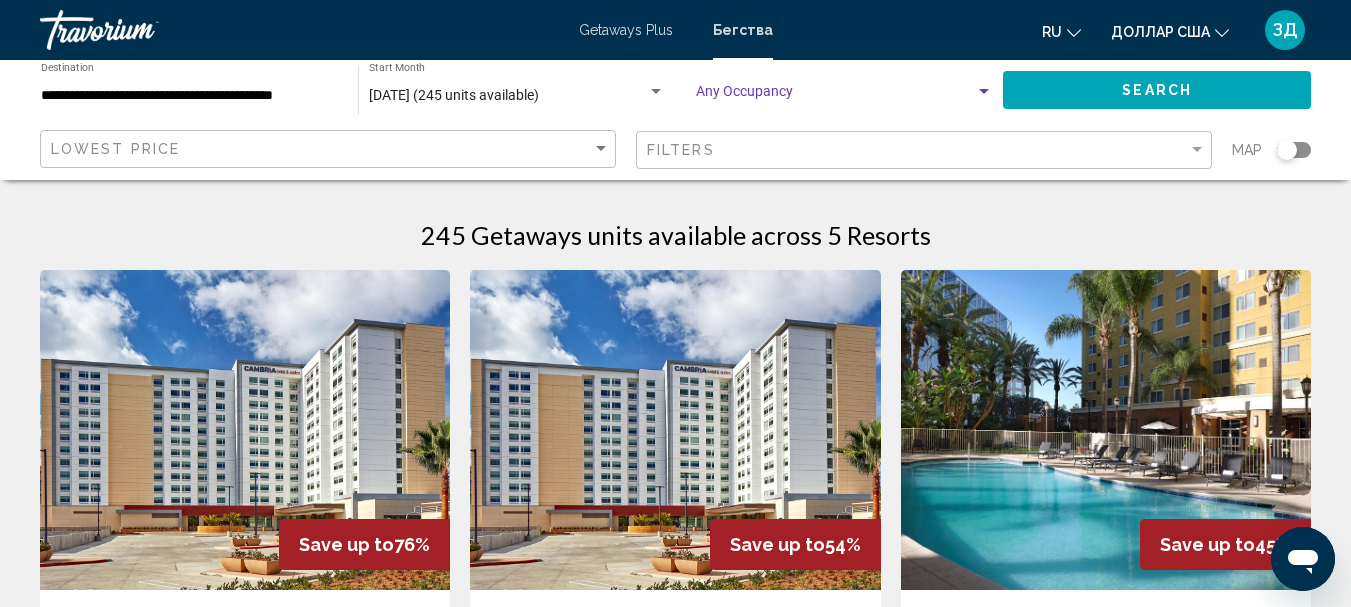click on "Search" 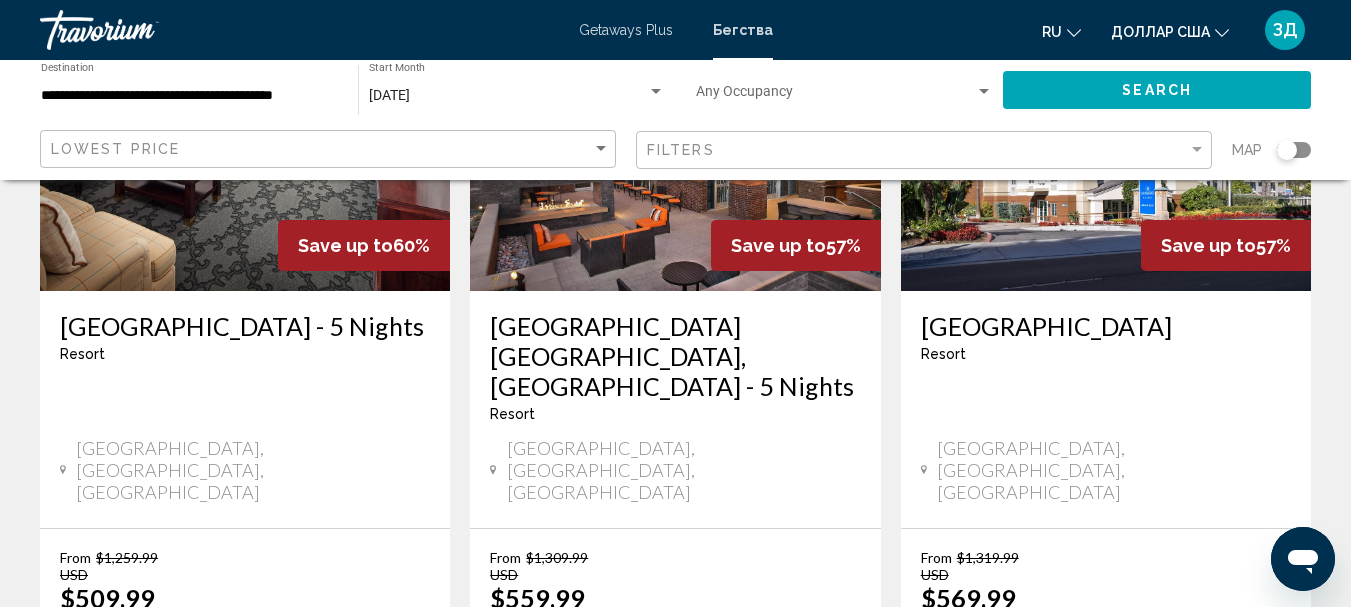scroll, scrollTop: 2676, scrollLeft: 0, axis: vertical 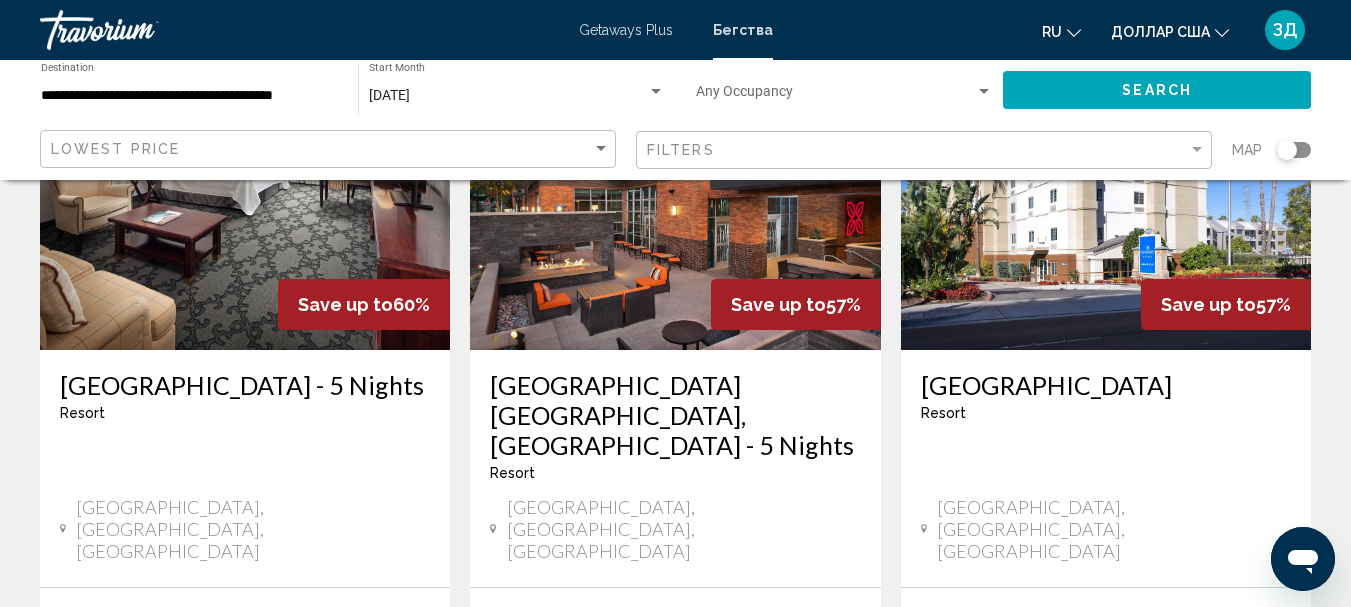 click on "2" at bounding box center [711, 862] 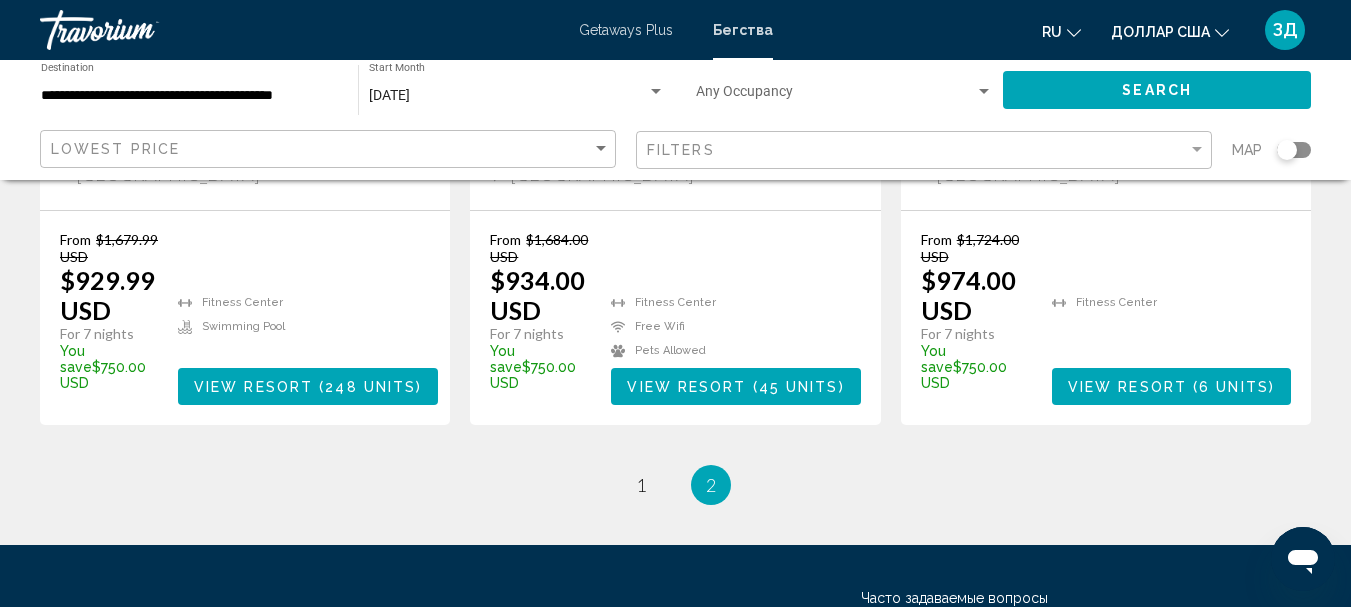 scroll, scrollTop: 1032, scrollLeft: 0, axis: vertical 